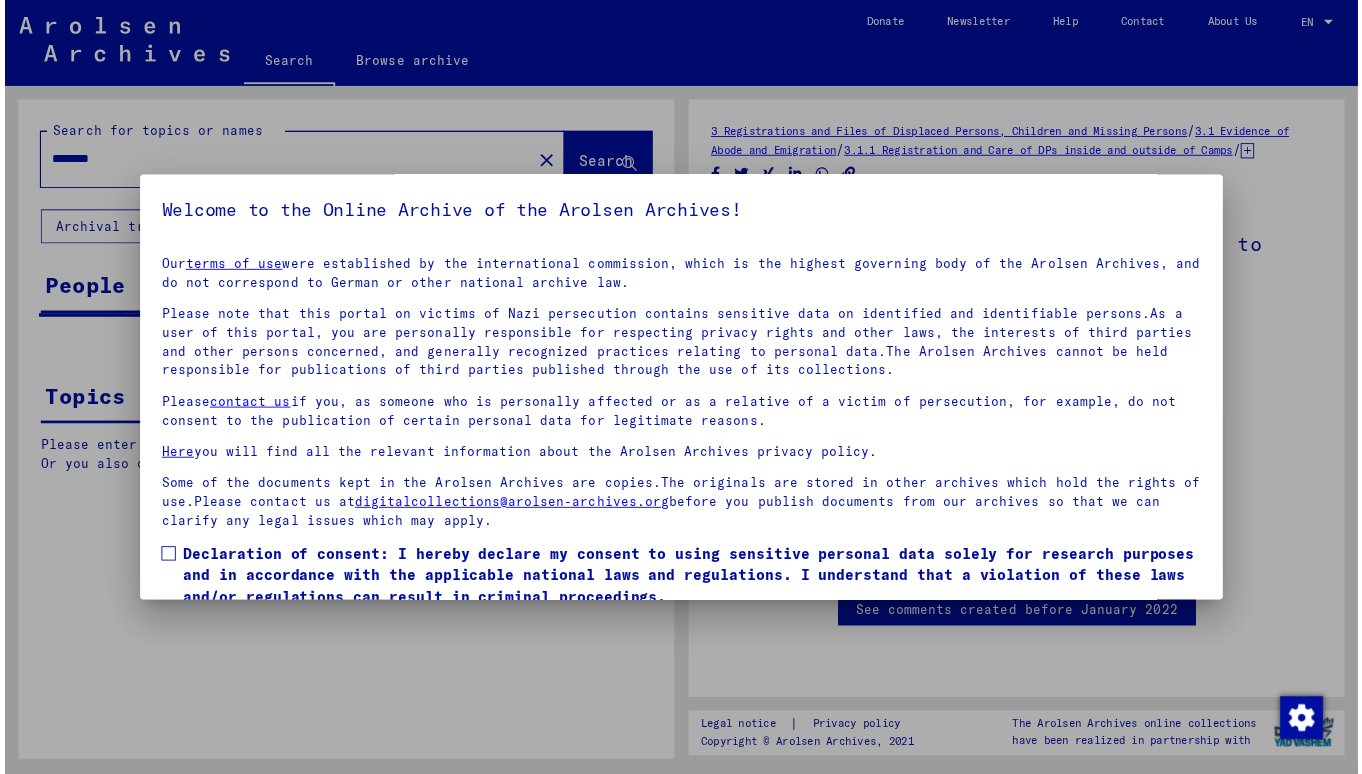 scroll, scrollTop: 0, scrollLeft: 0, axis: both 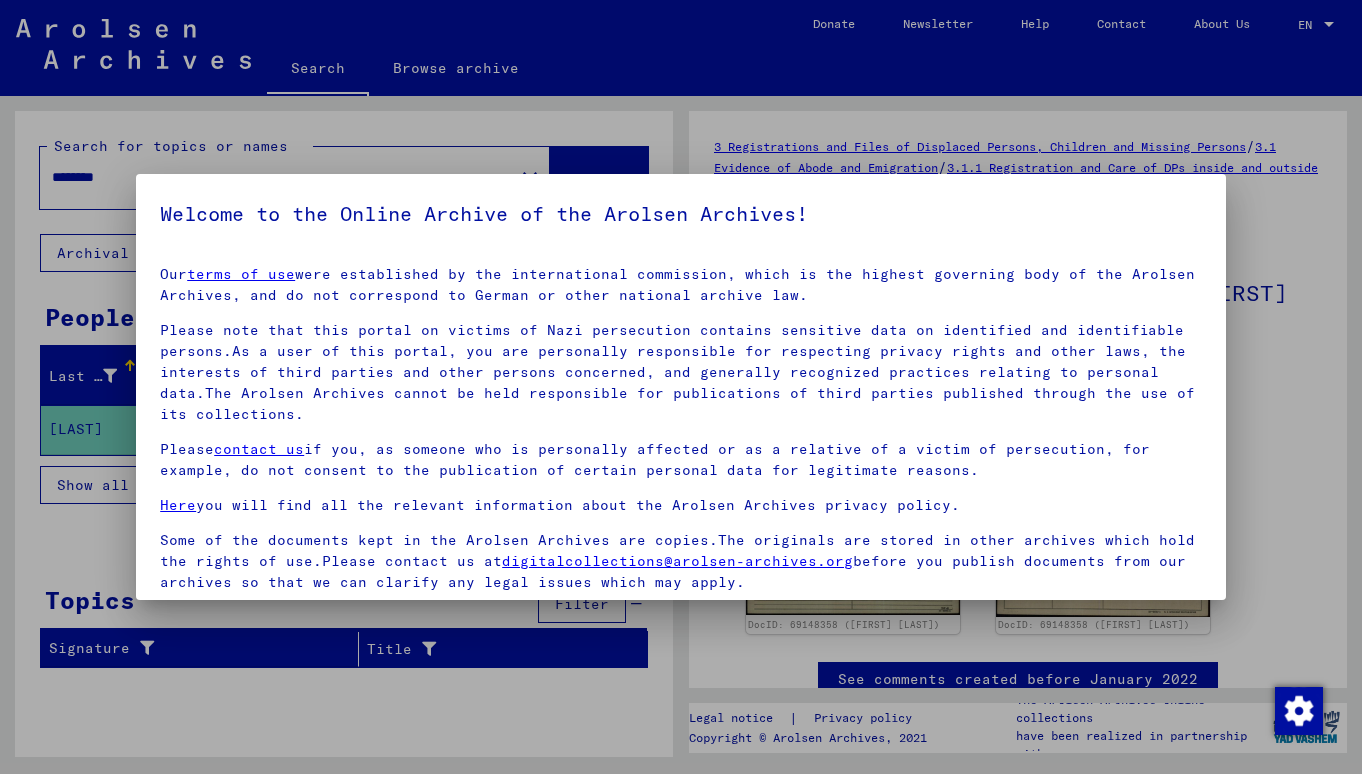 click at bounding box center [681, 387] 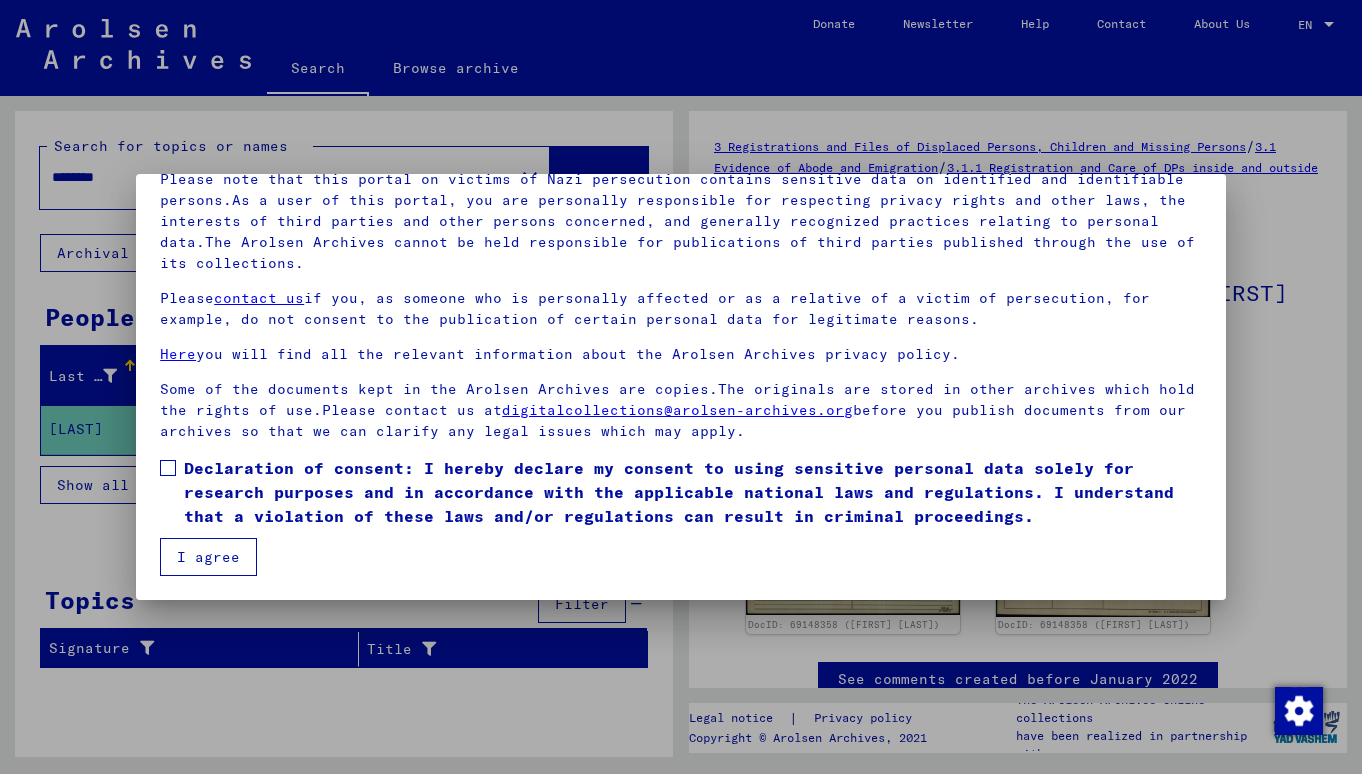 scroll, scrollTop: 151, scrollLeft: 0, axis: vertical 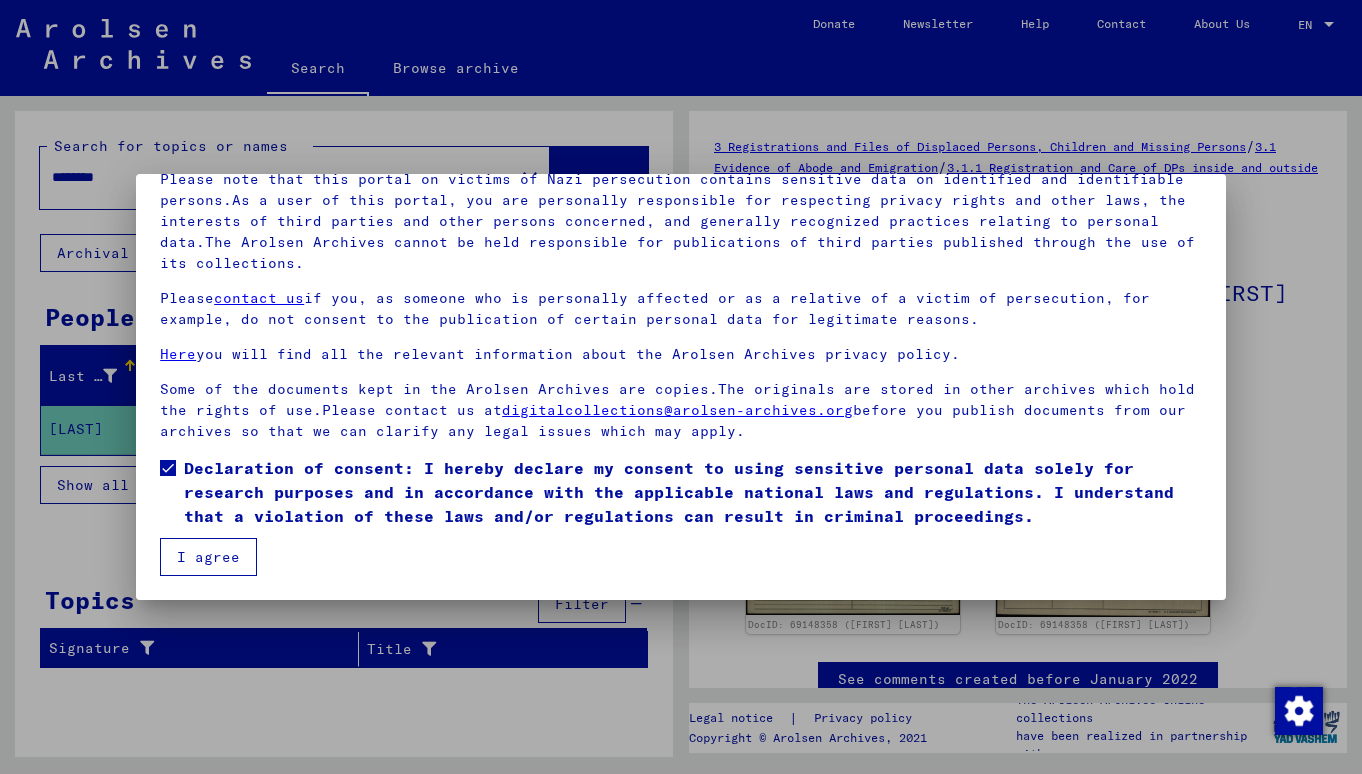 click on "I agree" at bounding box center [208, 557] 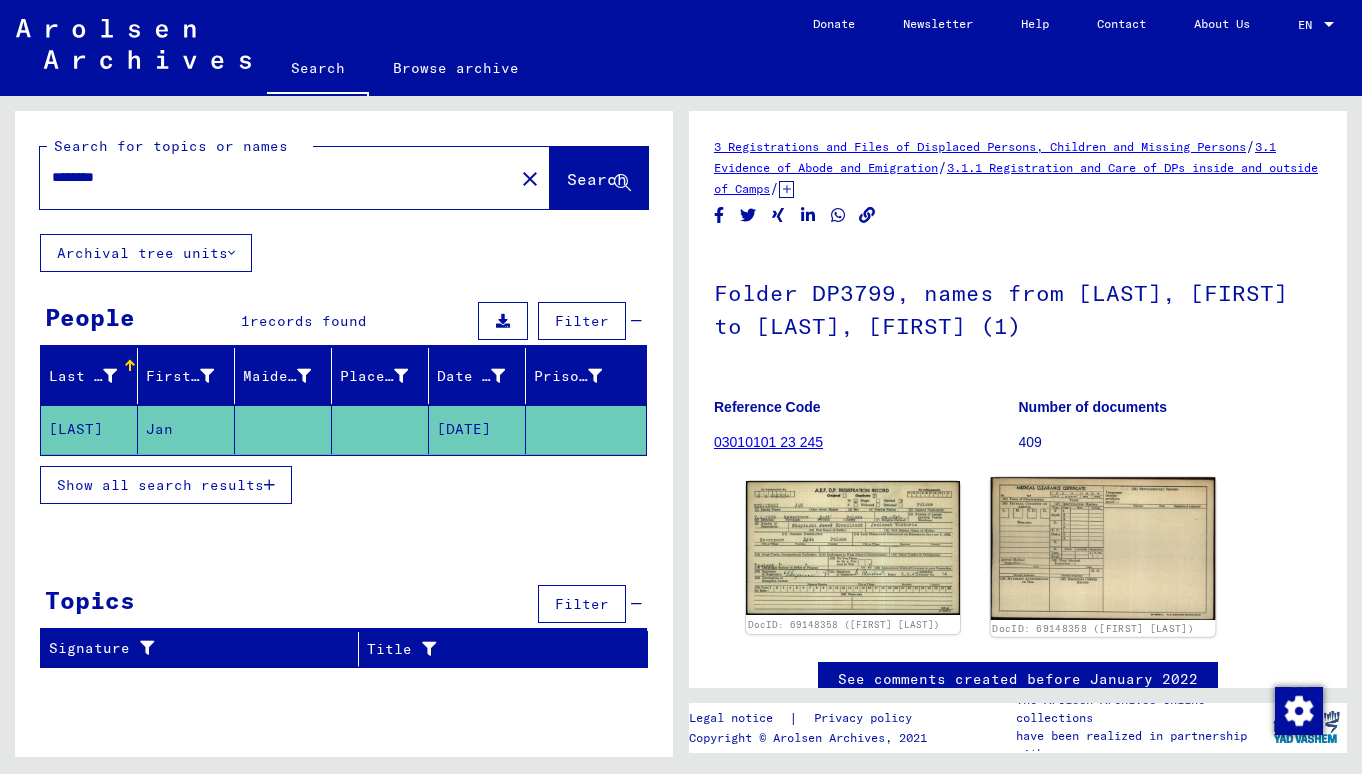 click 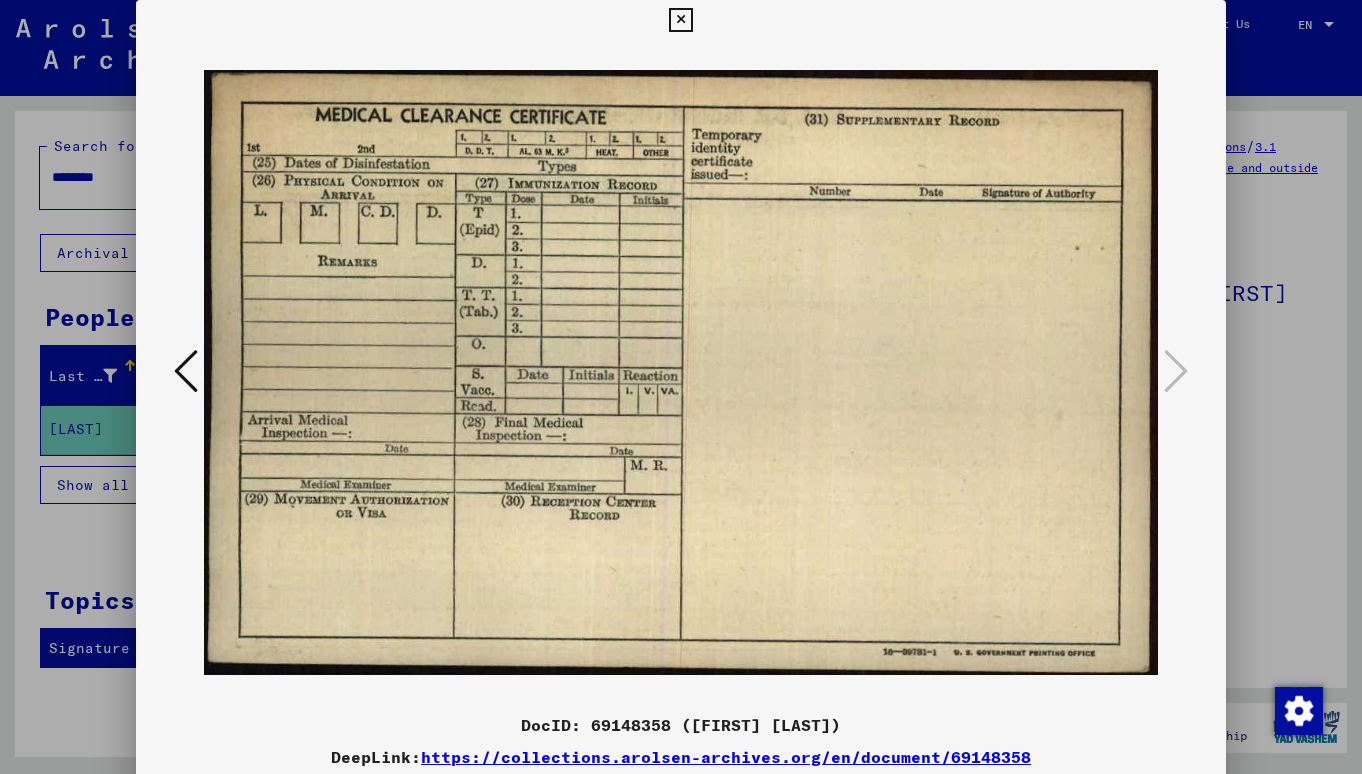 click at bounding box center (186, 371) 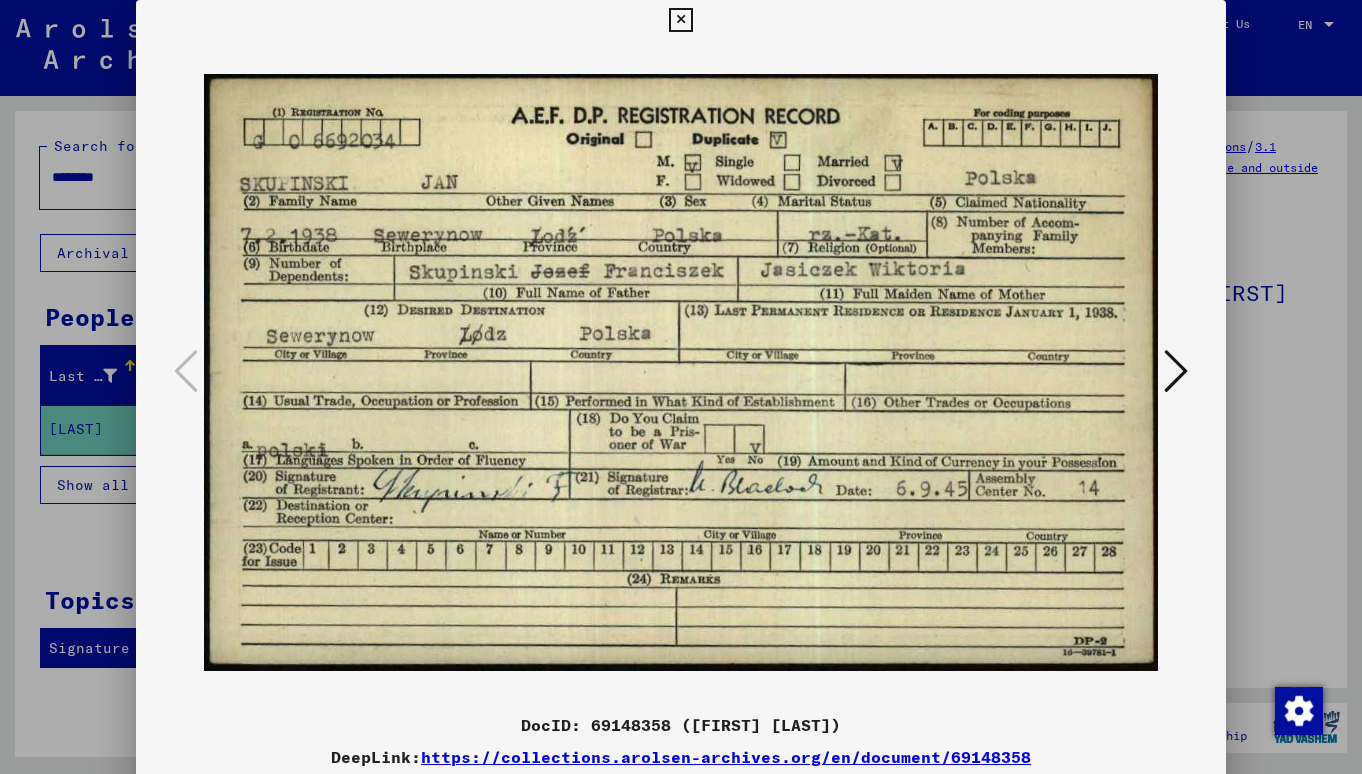 click at bounding box center [681, 387] 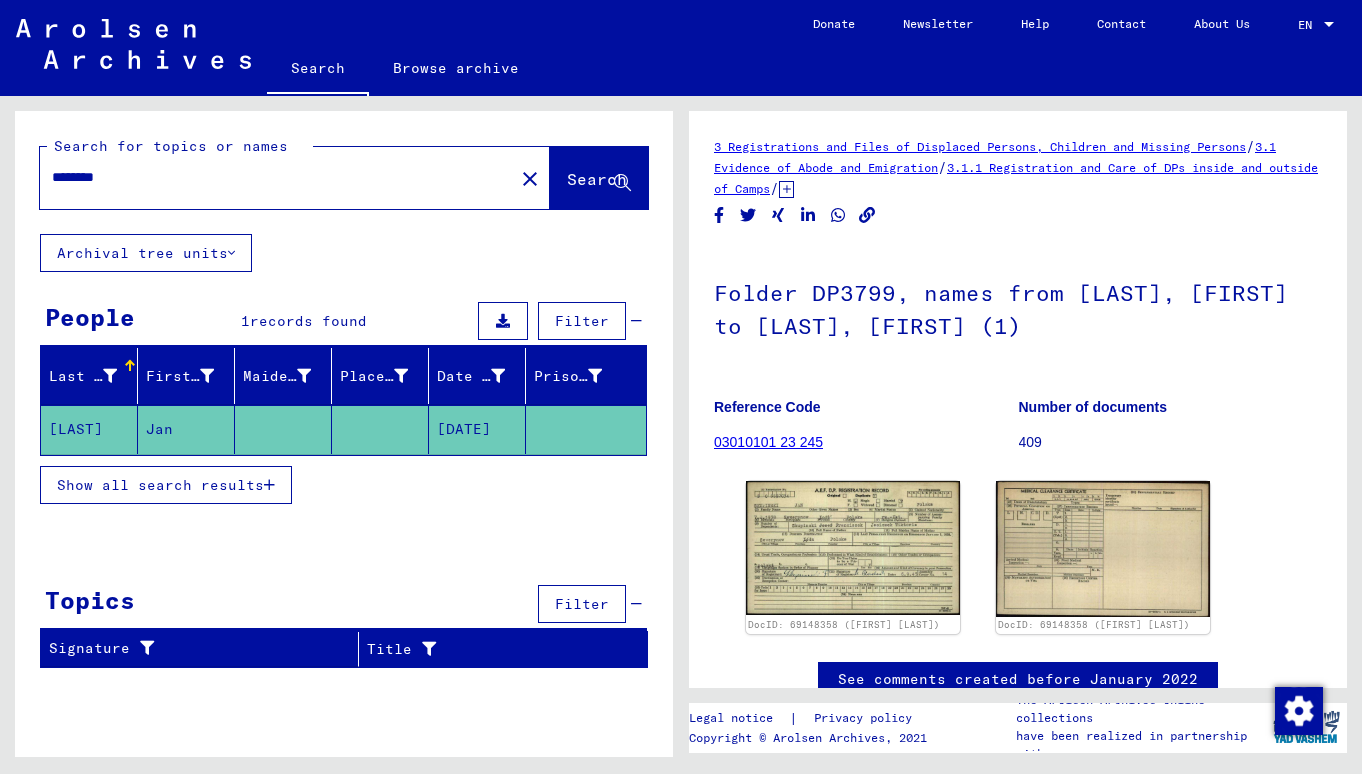 click on "********" at bounding box center (277, 177) 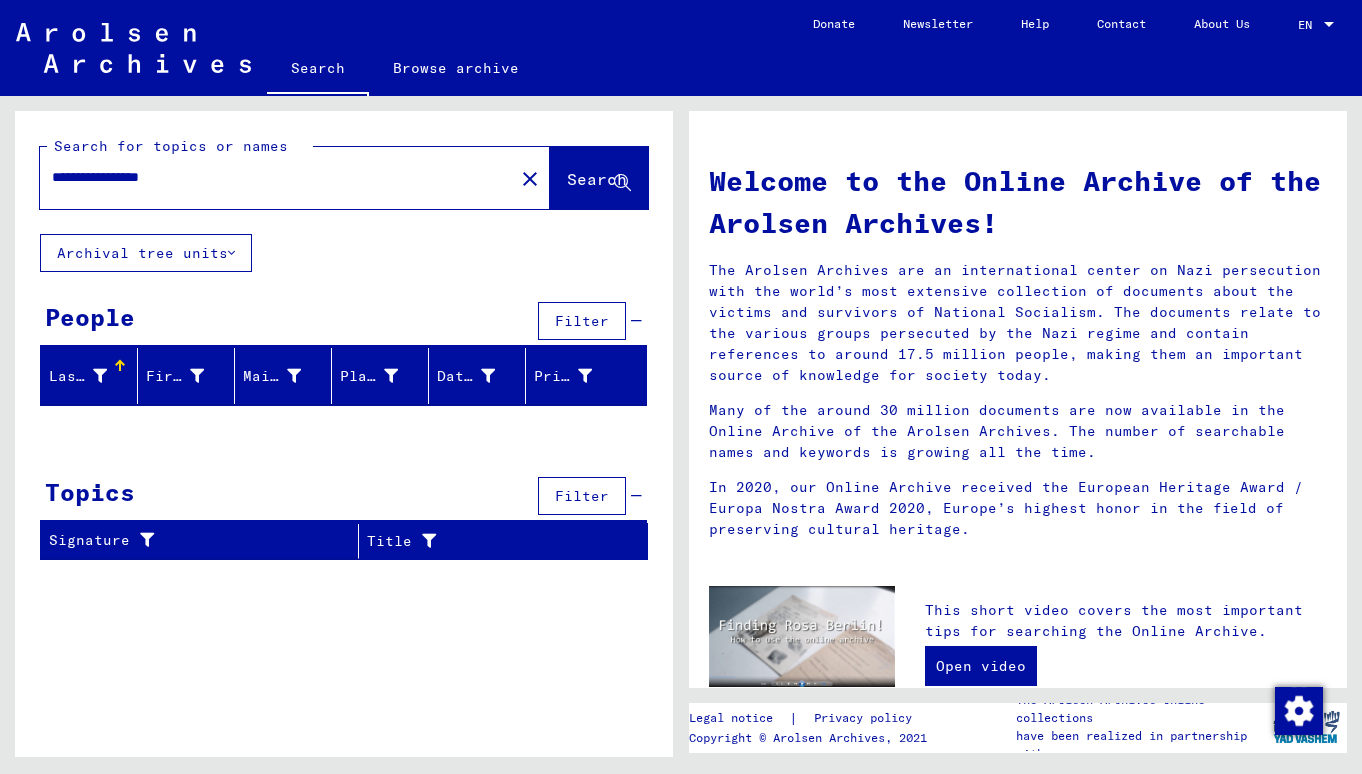 click on "**********" at bounding box center [271, 177] 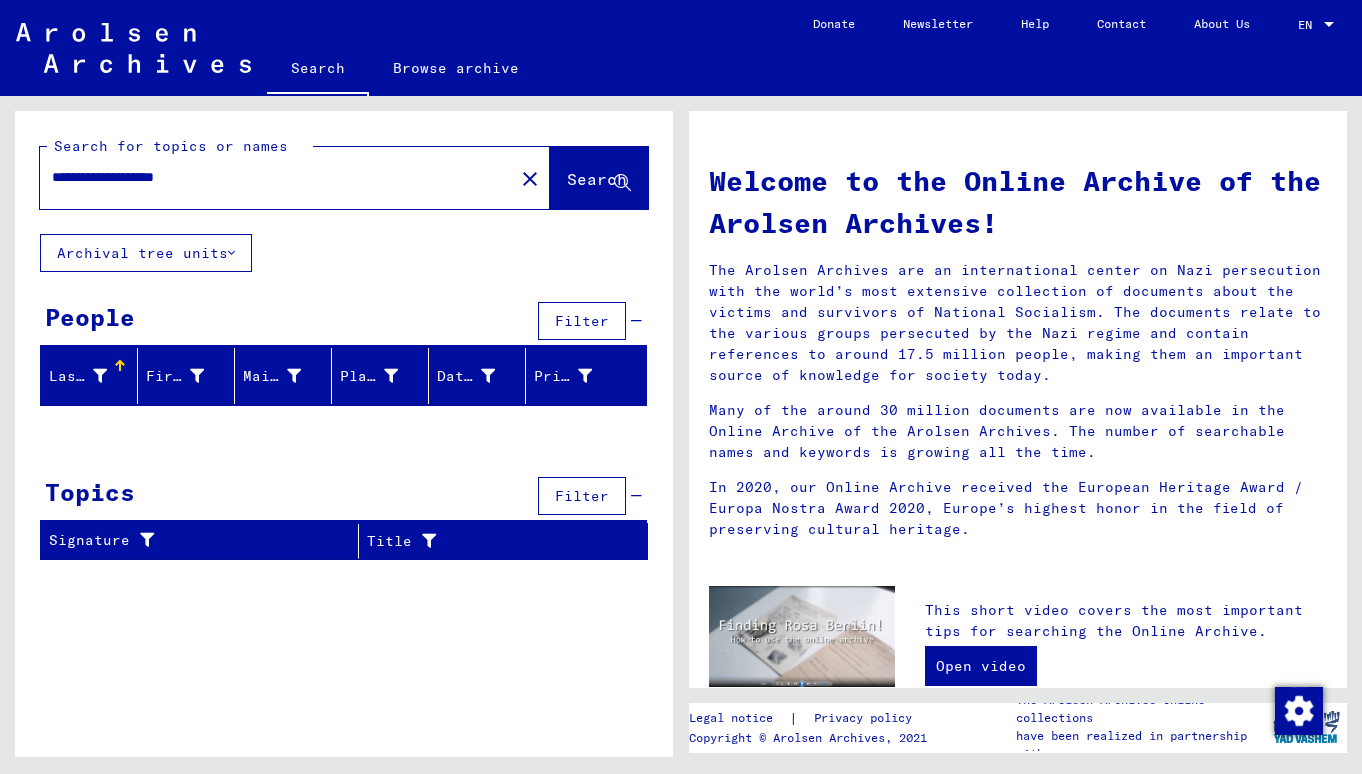 type on "**********" 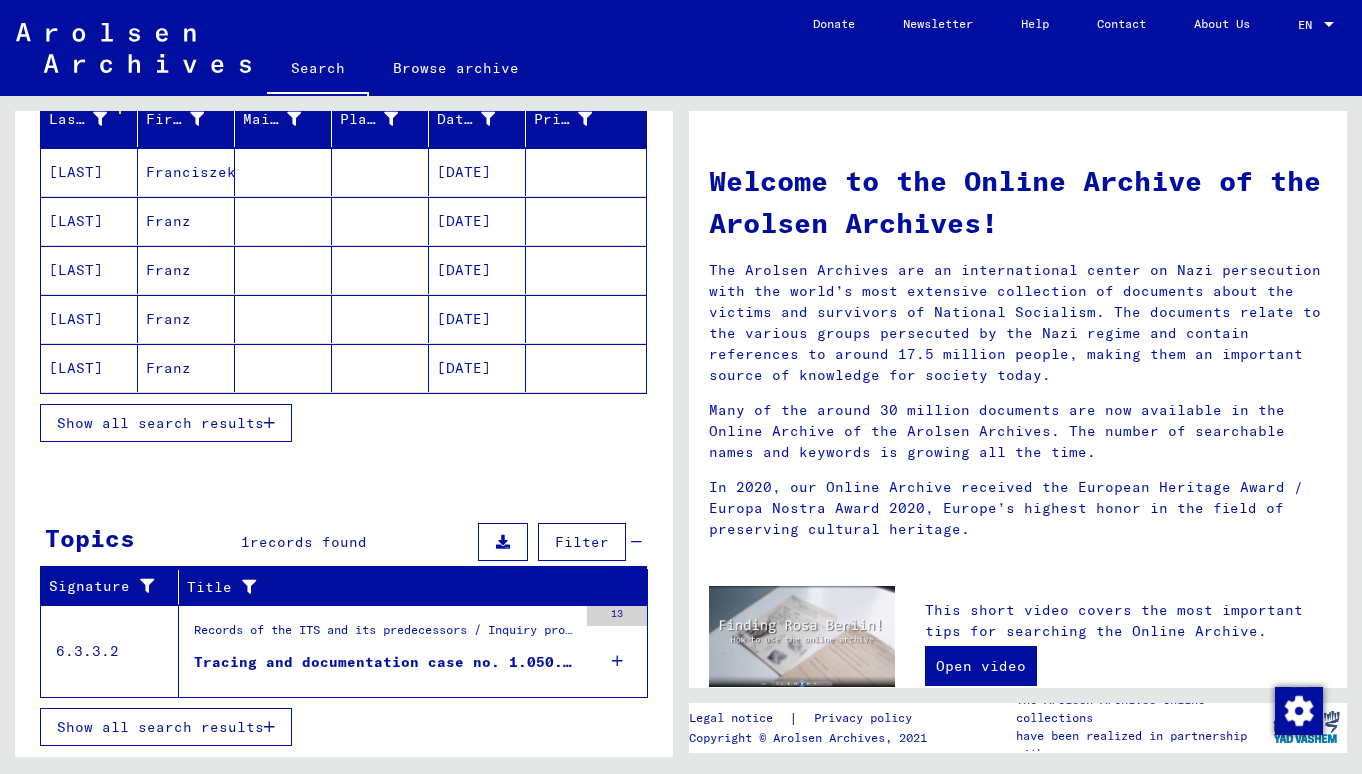 scroll, scrollTop: 257, scrollLeft: 0, axis: vertical 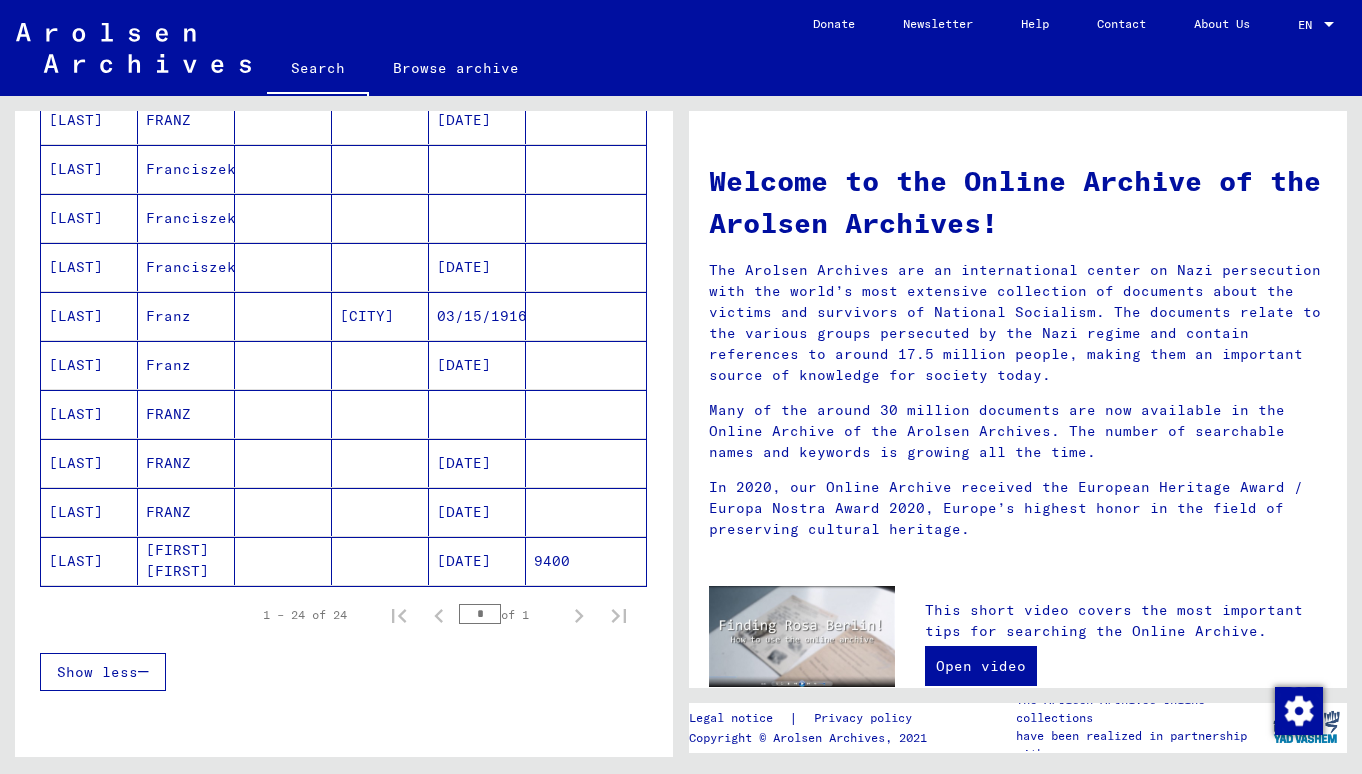 click on "[DATE]" at bounding box center (477, 414) 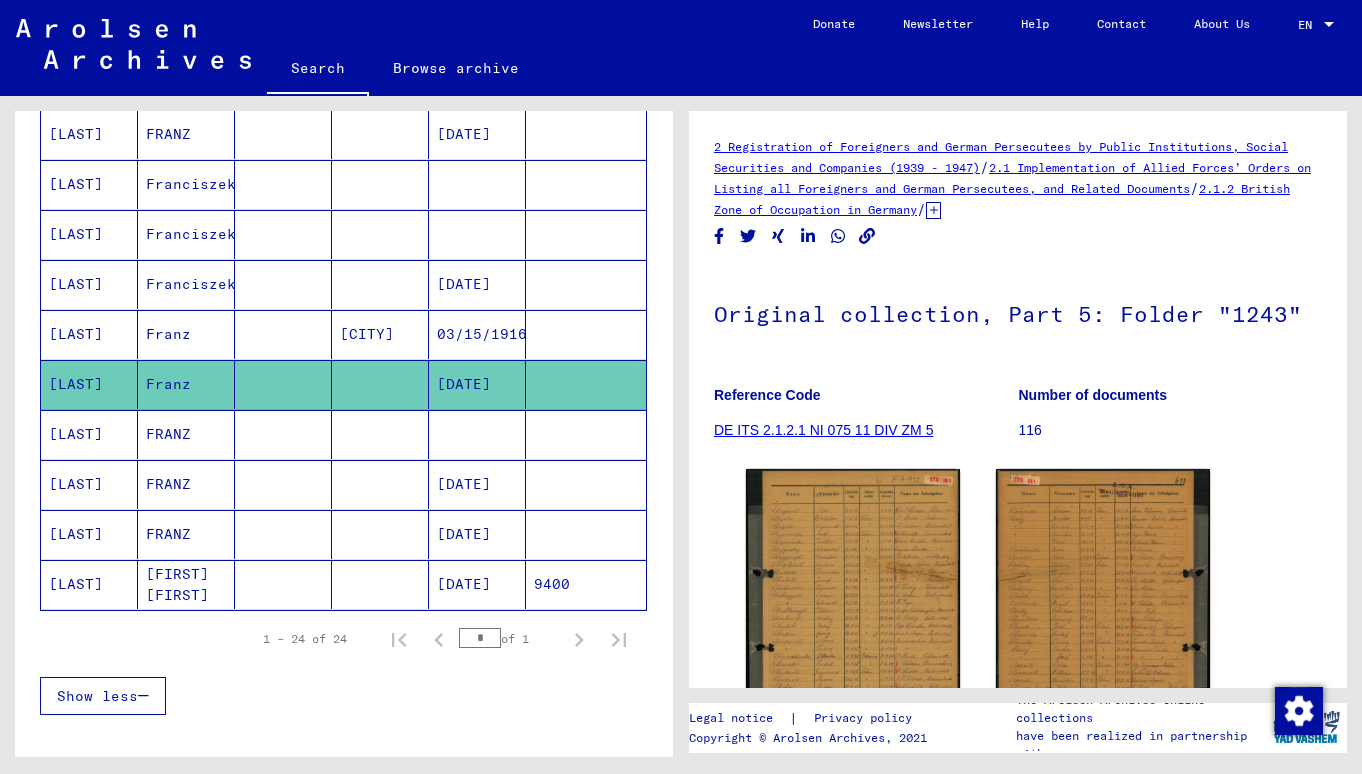 scroll, scrollTop: 0, scrollLeft: 0, axis: both 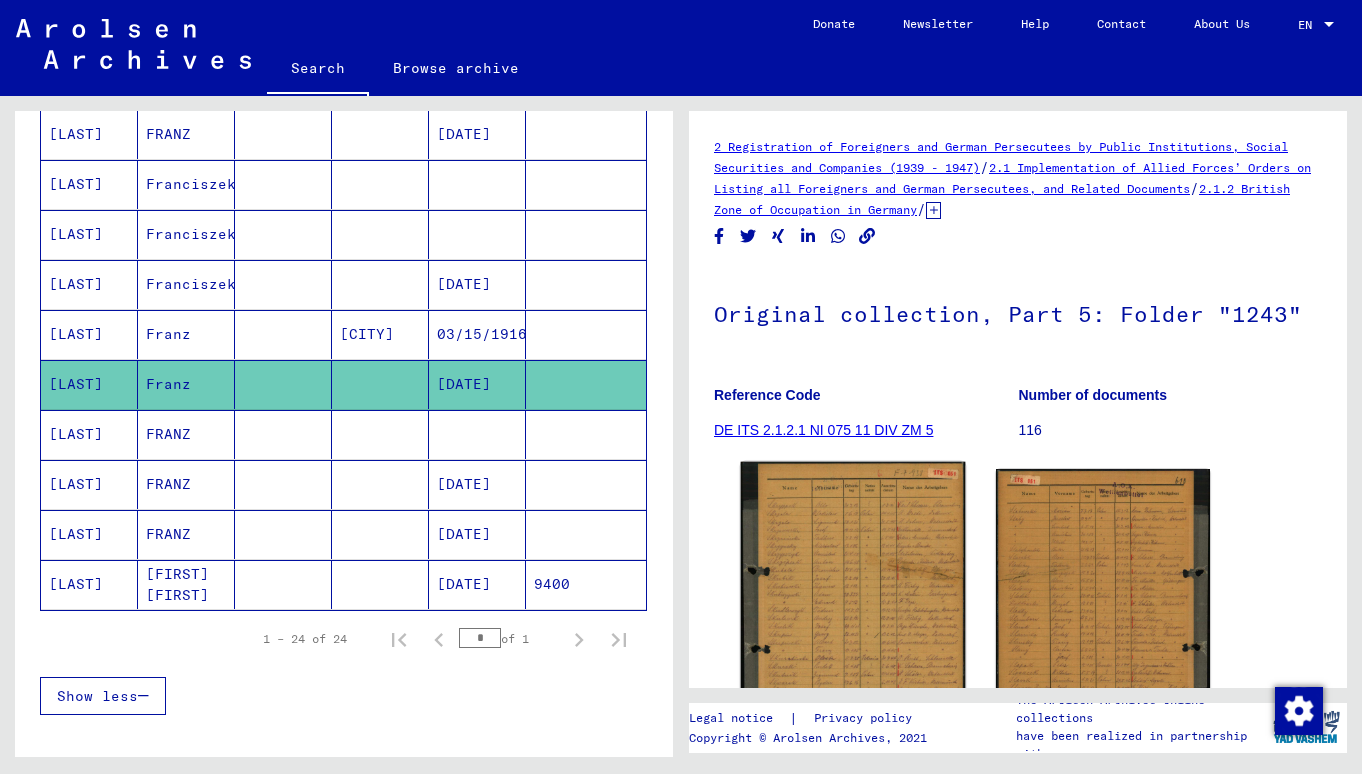 click 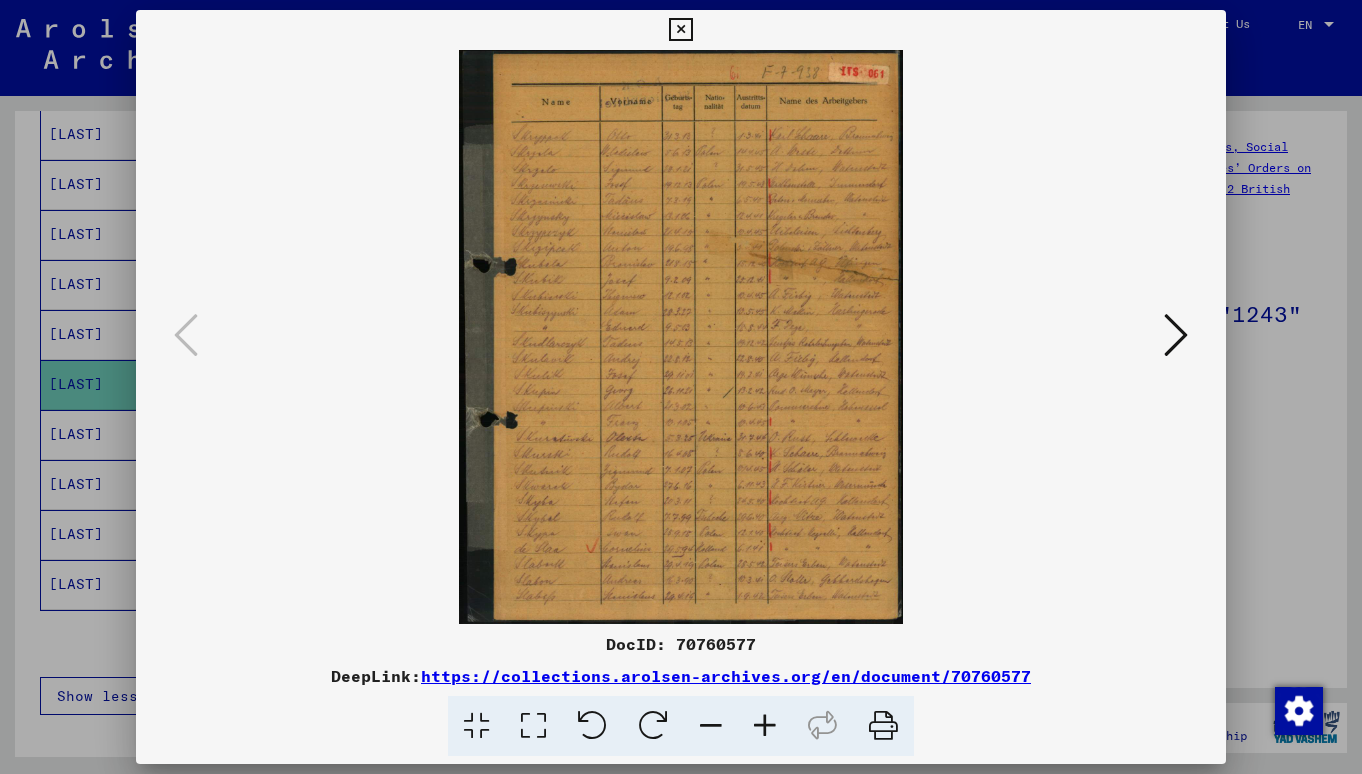 click at bounding box center [765, 726] 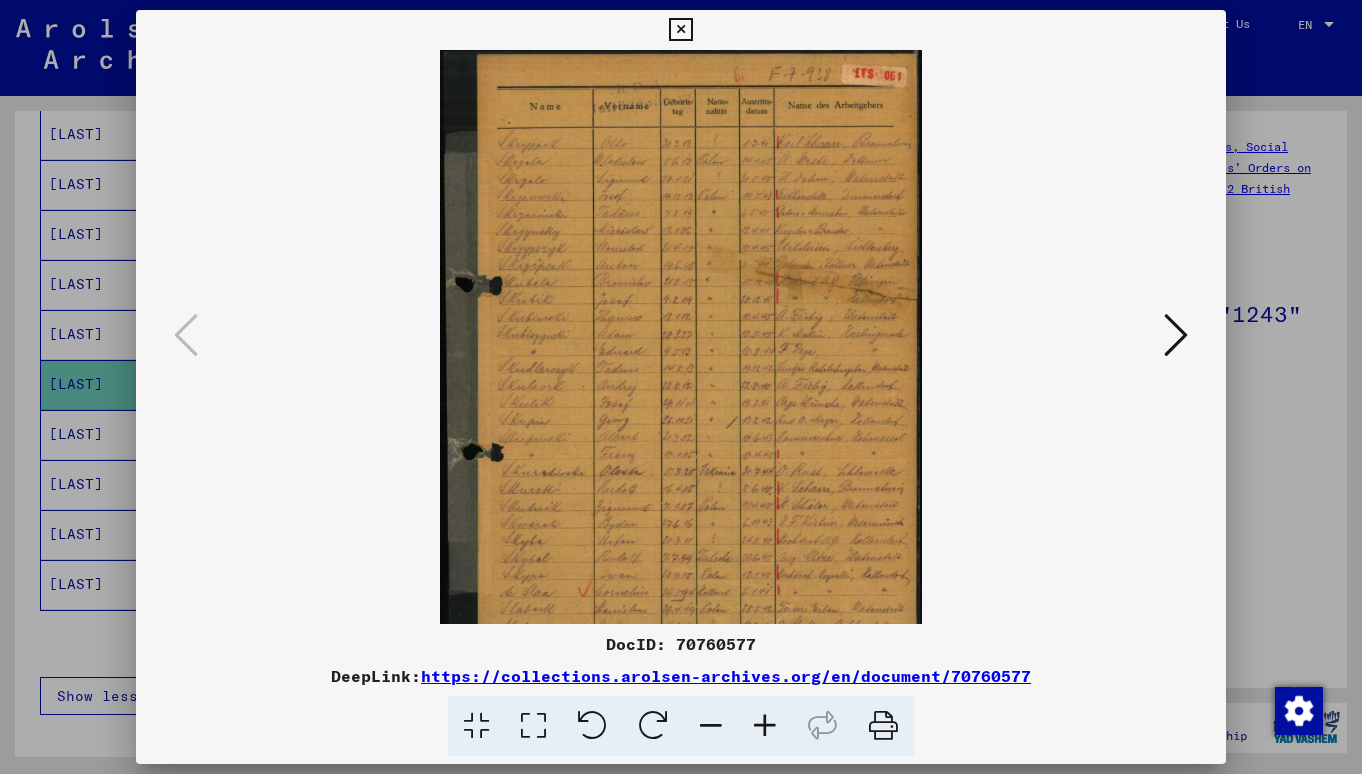 click at bounding box center [765, 726] 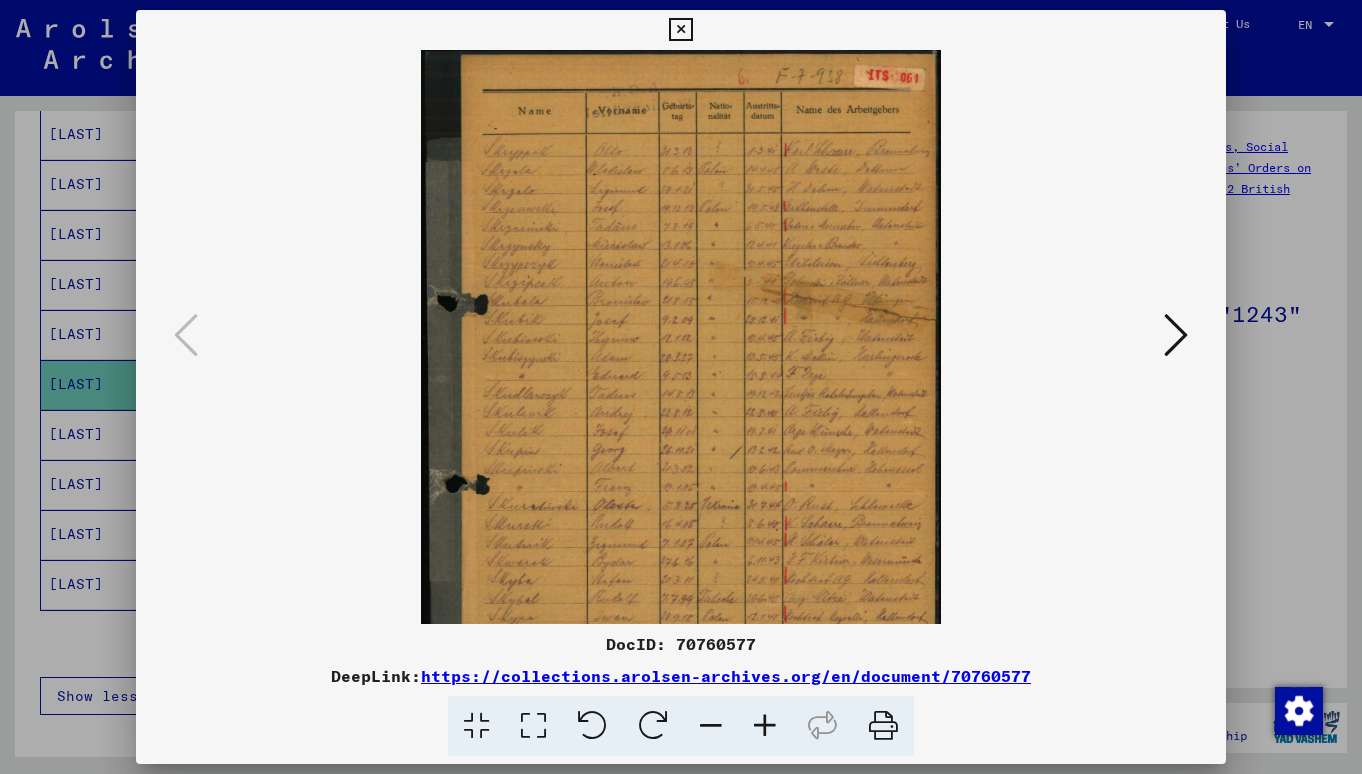 click at bounding box center [765, 726] 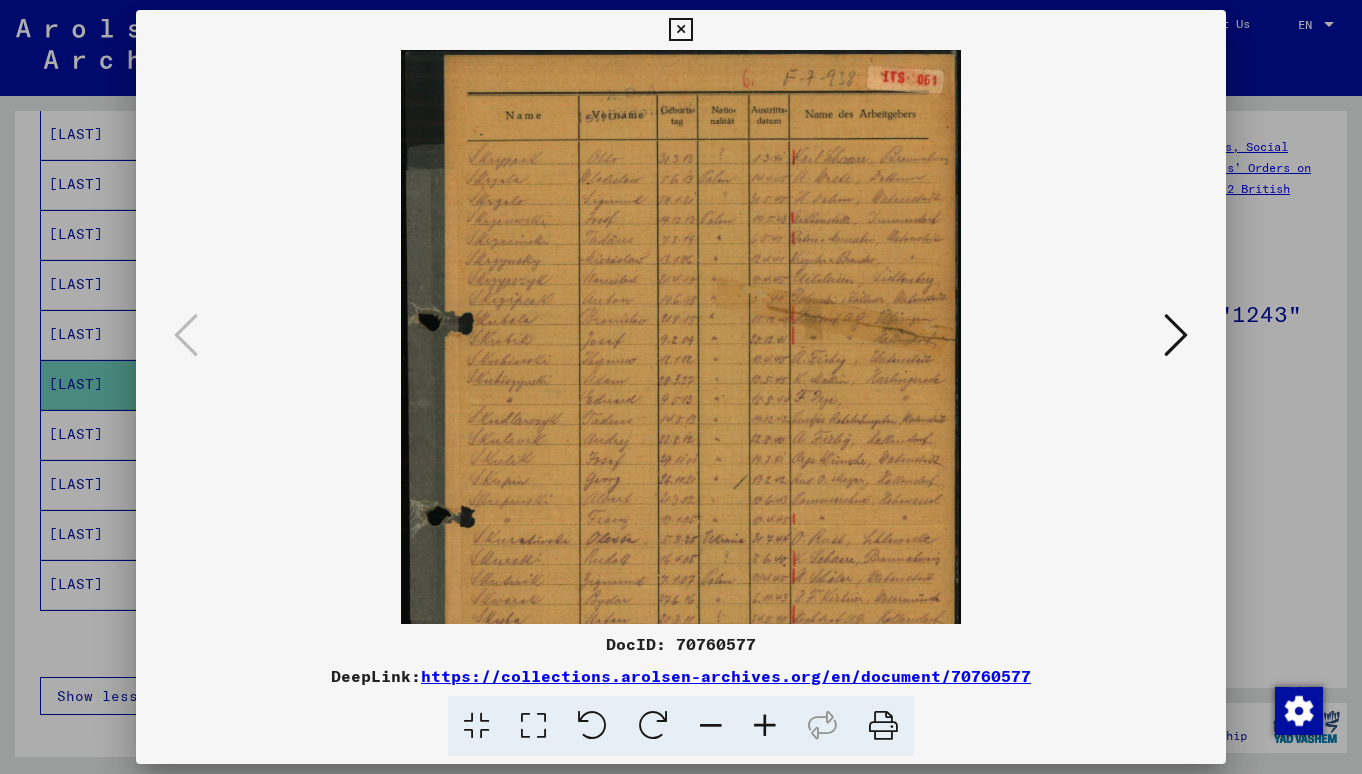click at bounding box center [765, 726] 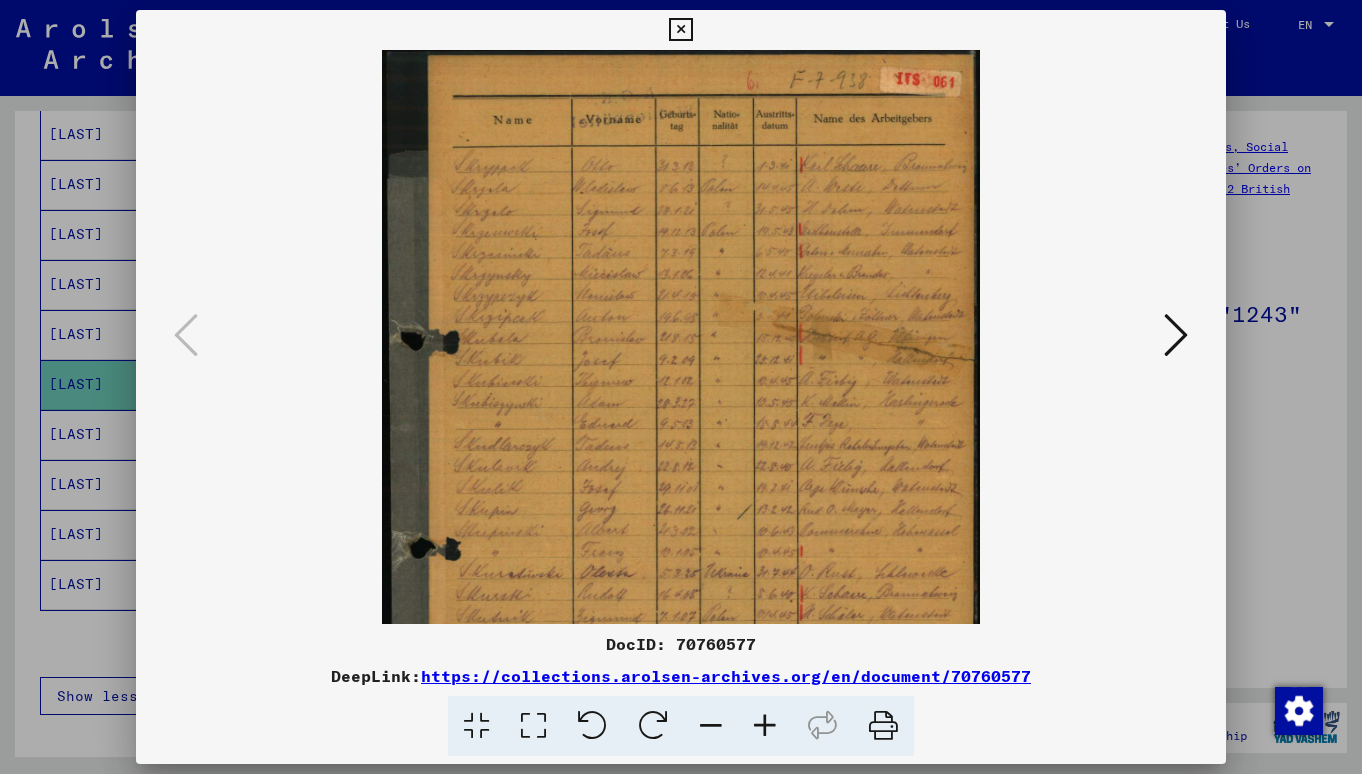 click at bounding box center (765, 726) 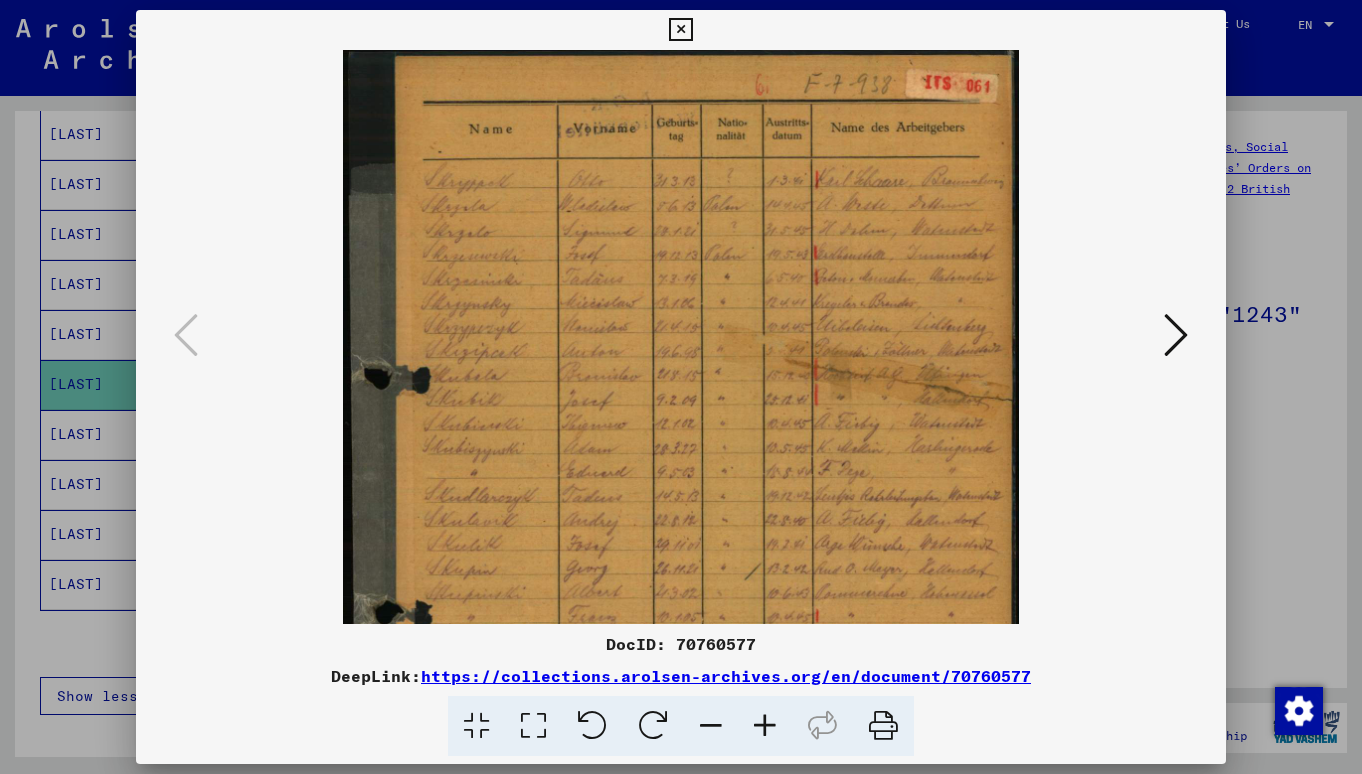 click at bounding box center (765, 726) 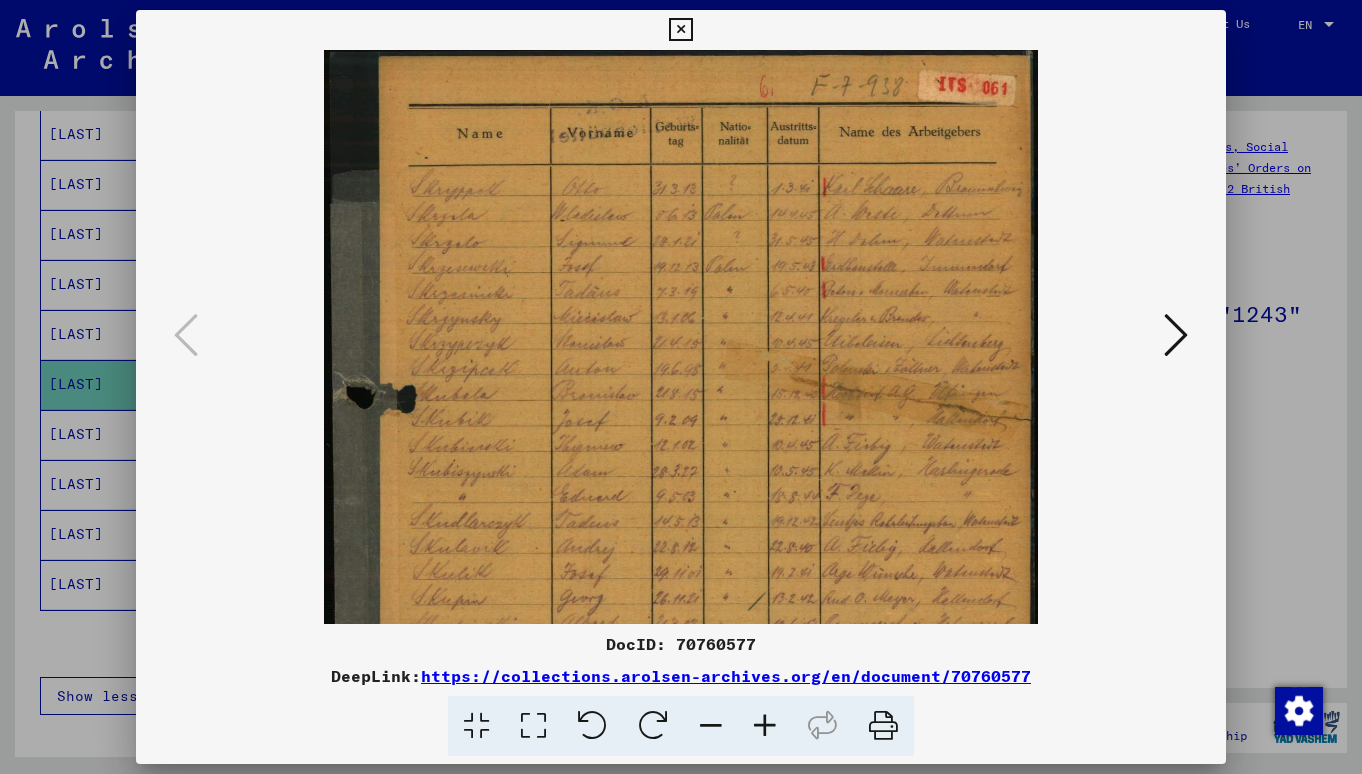 click at bounding box center (765, 726) 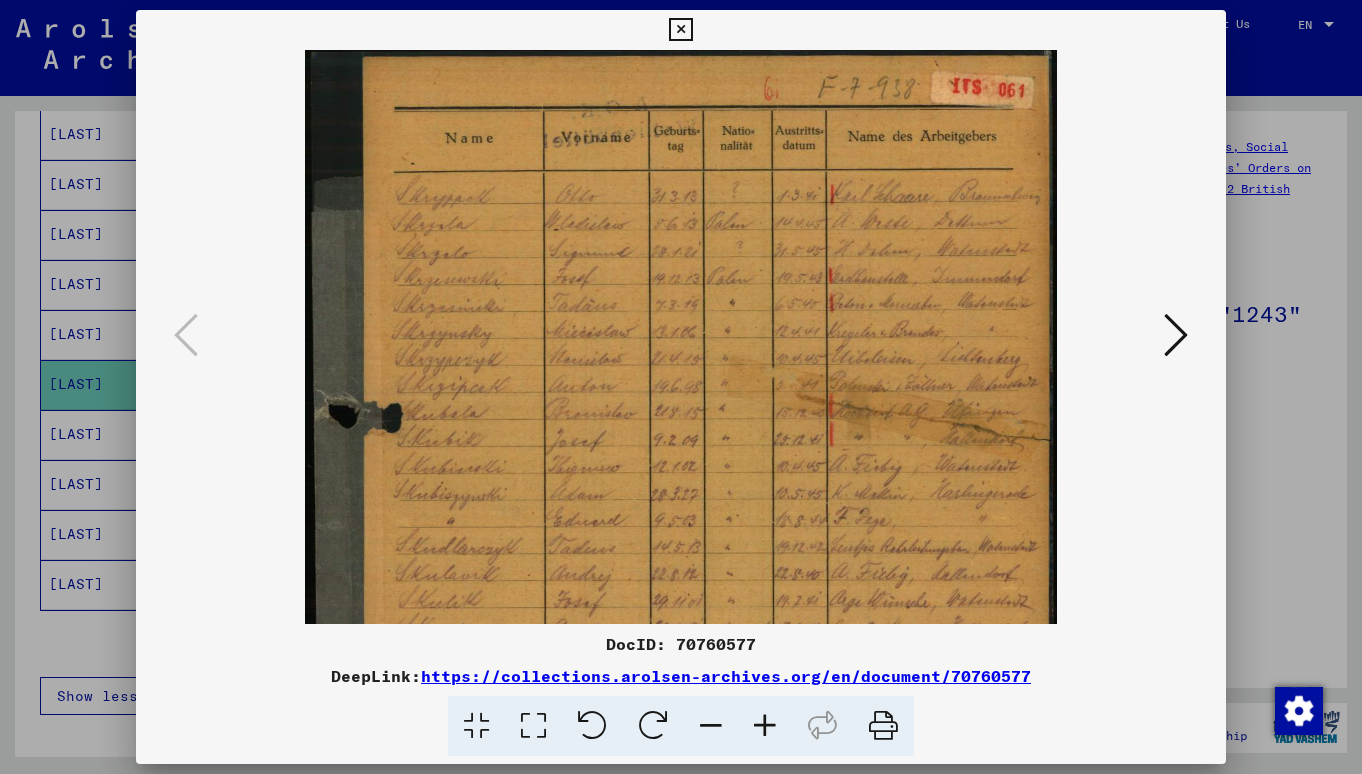 click at bounding box center [765, 726] 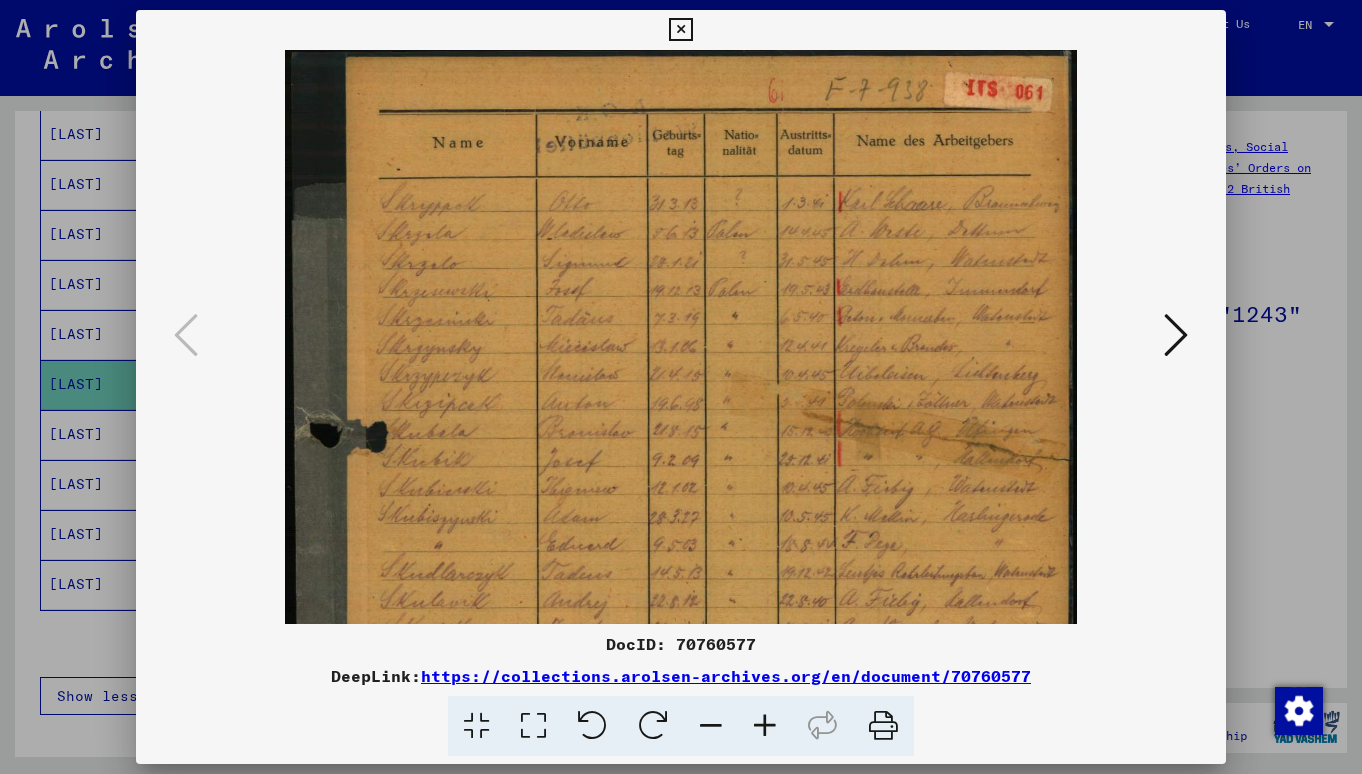 click at bounding box center (765, 726) 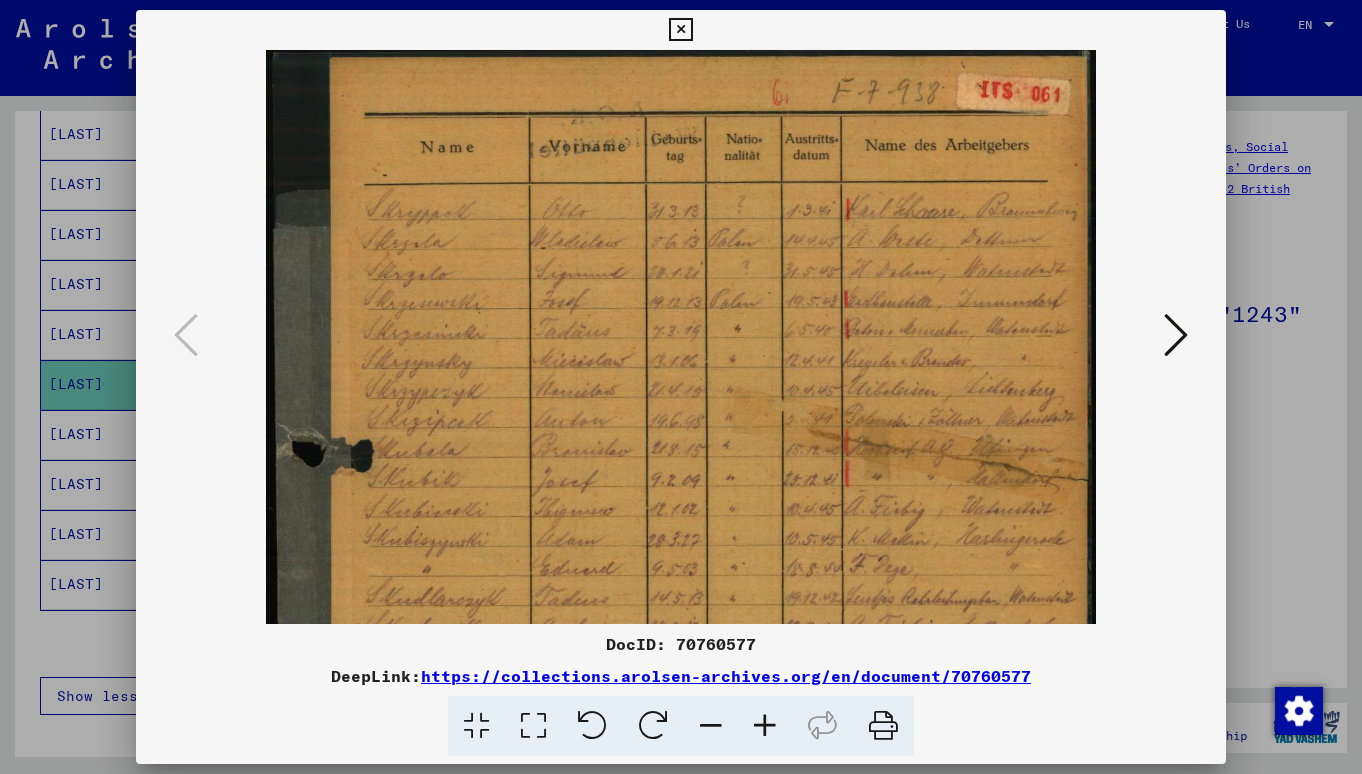 click at bounding box center [765, 726] 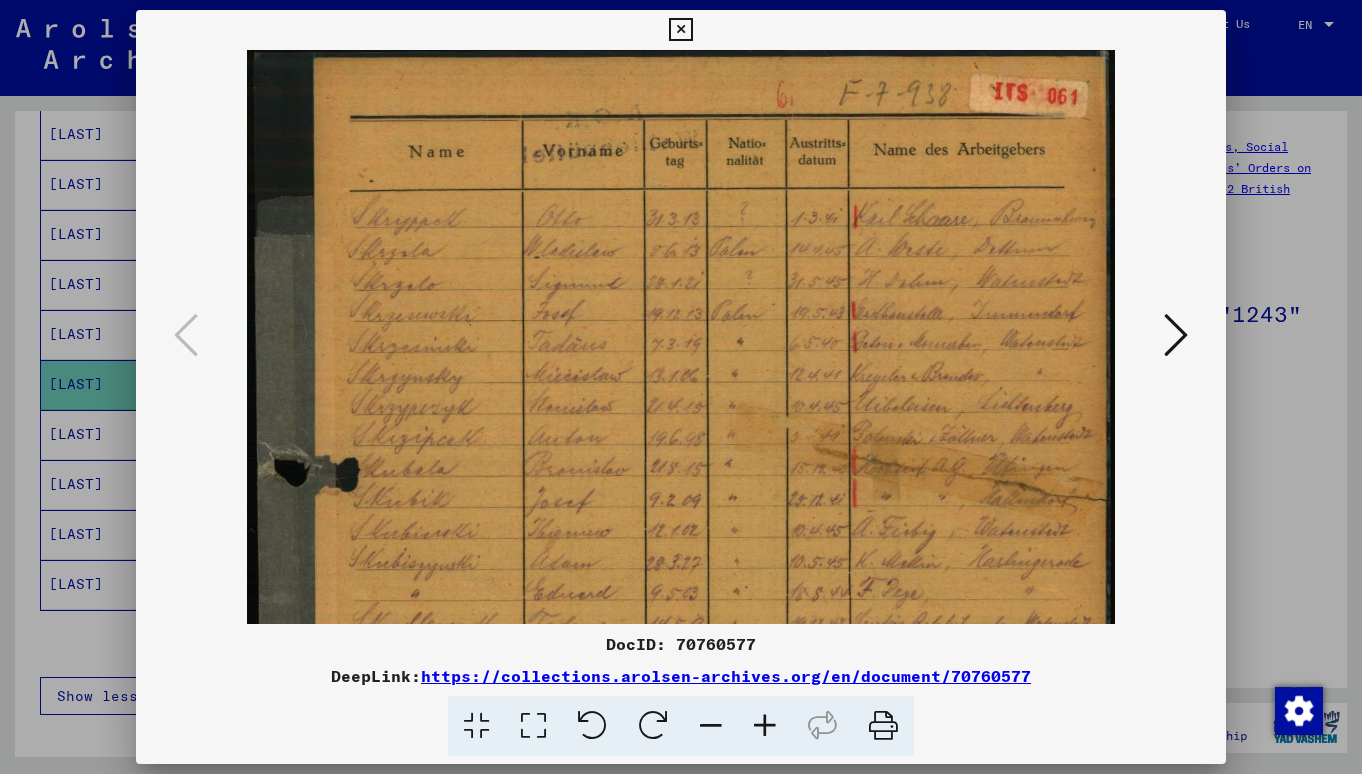 click at bounding box center [765, 726] 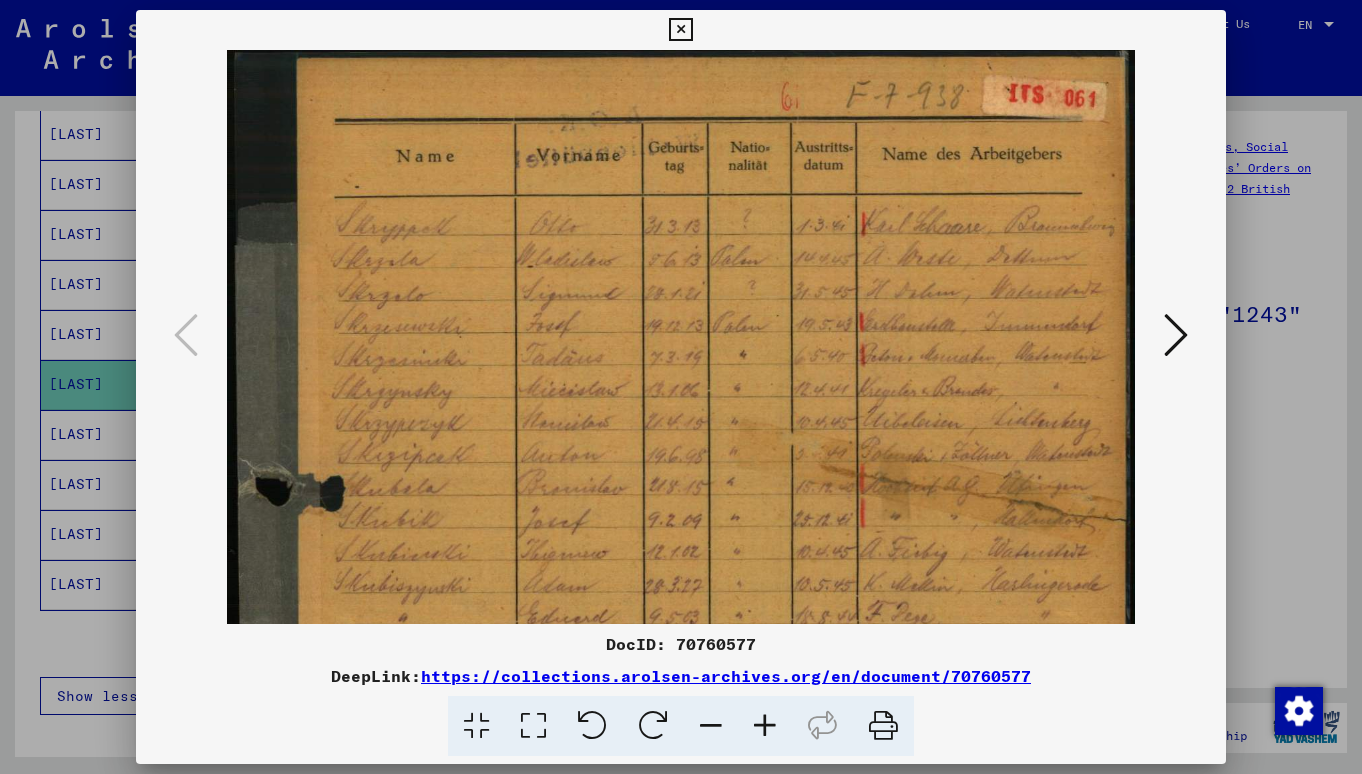 scroll, scrollTop: 0, scrollLeft: 0, axis: both 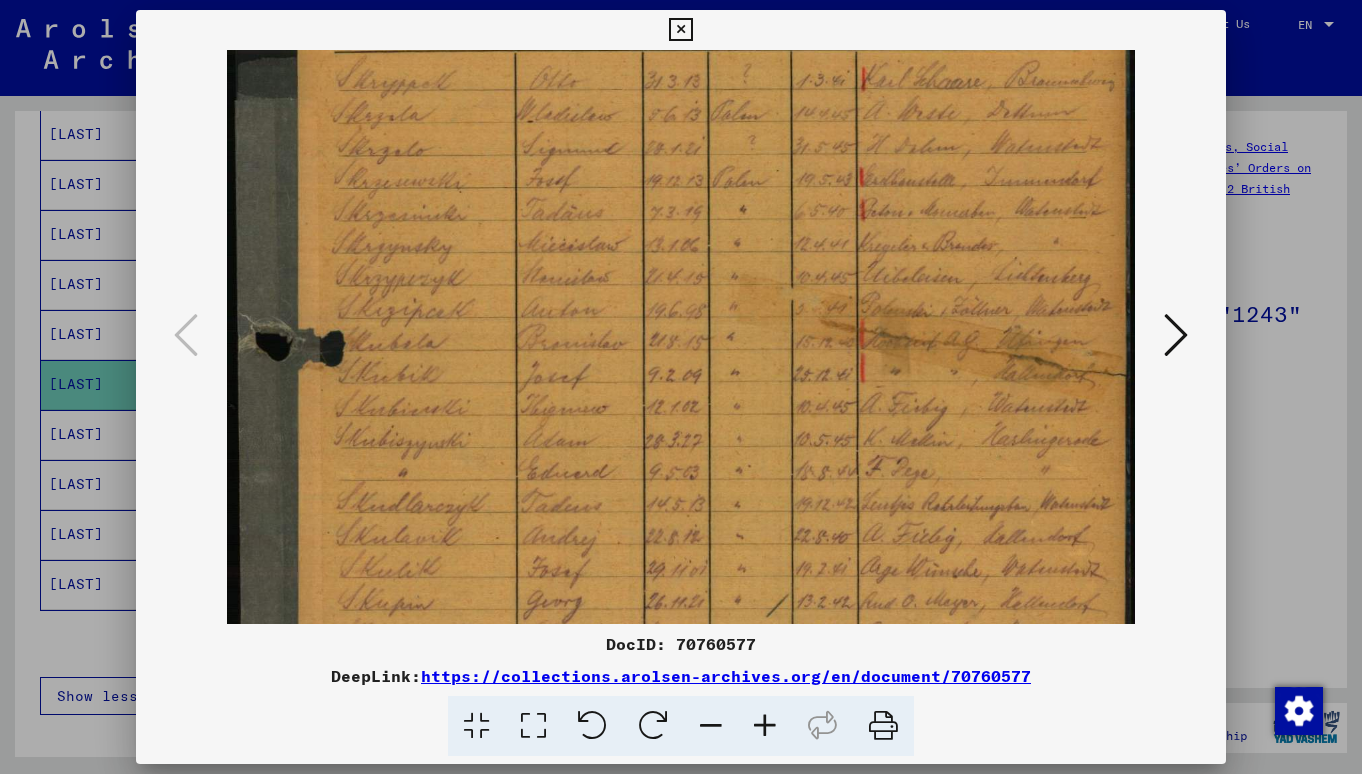 drag, startPoint x: 956, startPoint y: 468, endPoint x: 954, endPoint y: 323, distance: 145.0138 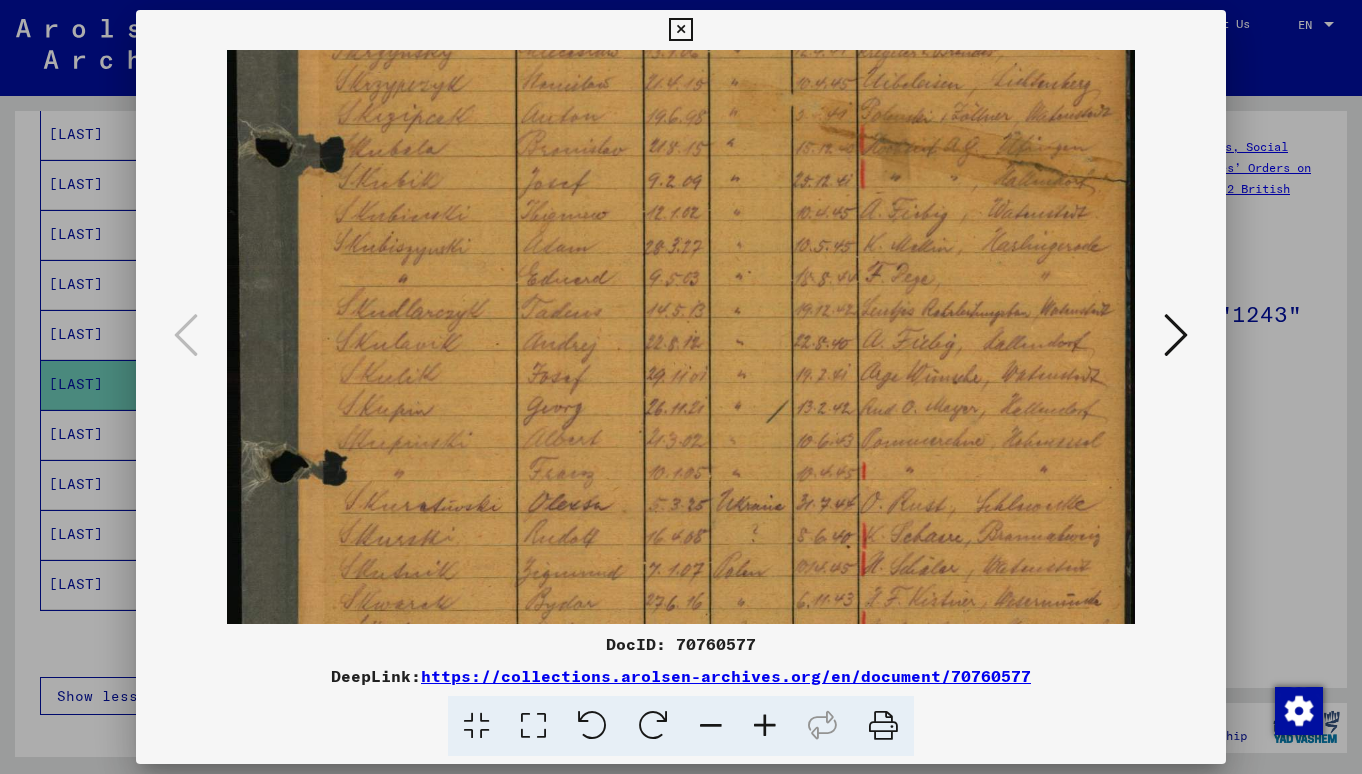 drag, startPoint x: 808, startPoint y: 481, endPoint x: 810, endPoint y: 286, distance: 195.01025 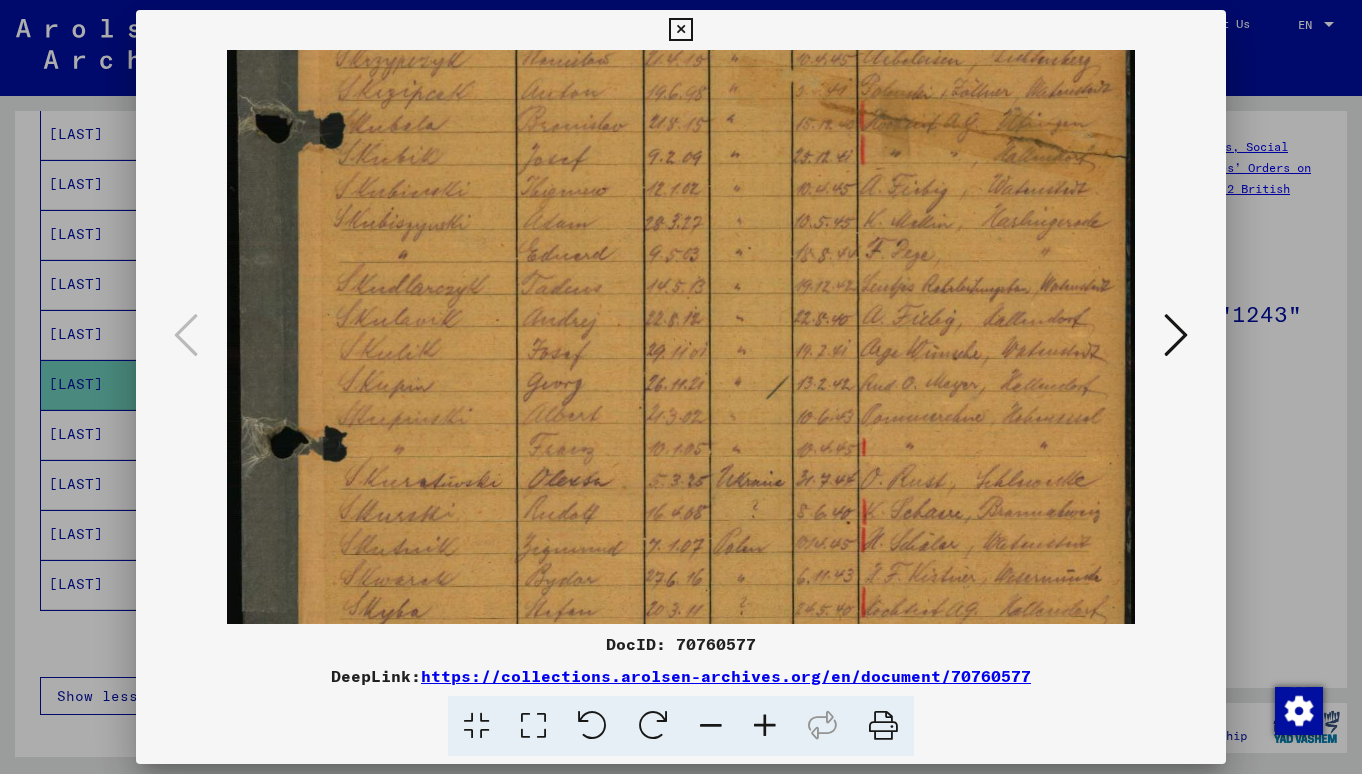 scroll, scrollTop: 364, scrollLeft: 0, axis: vertical 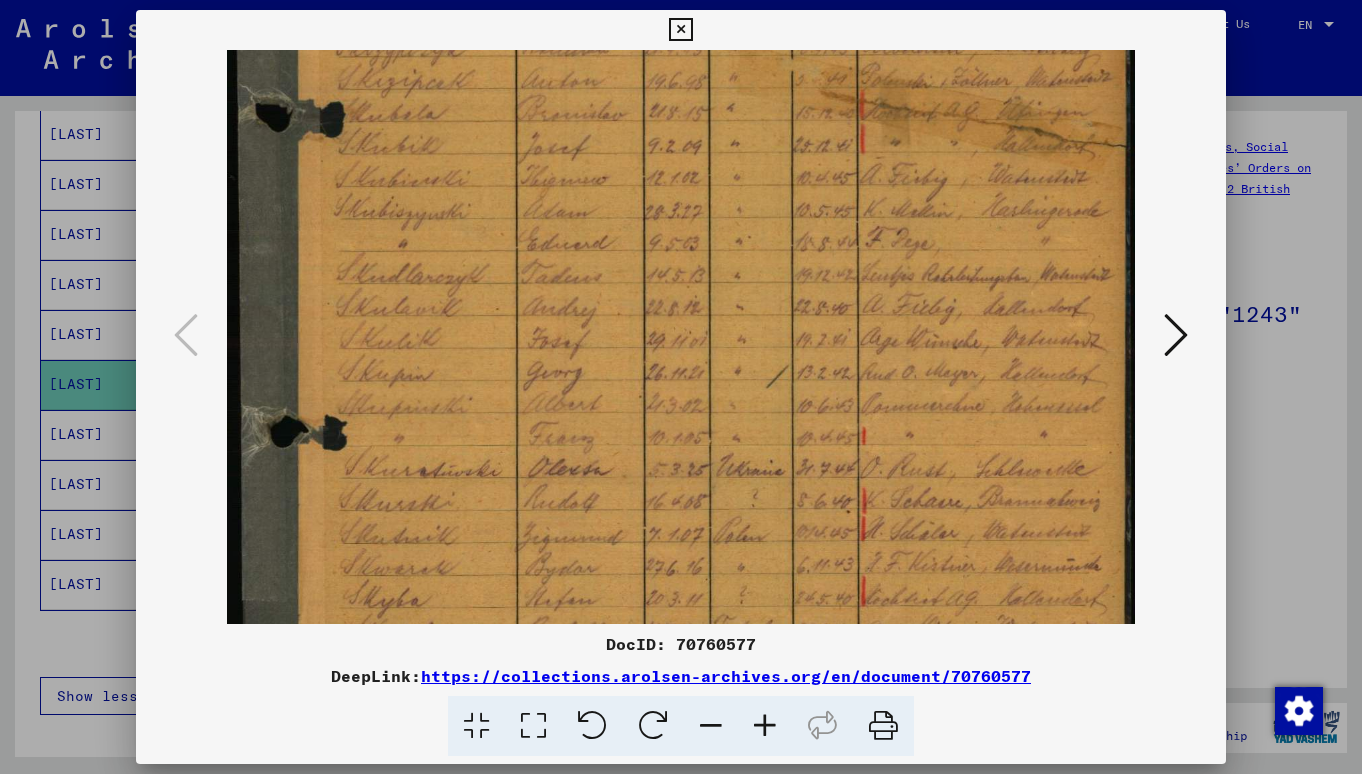 drag, startPoint x: 767, startPoint y: 504, endPoint x: 770, endPoint y: 470, distance: 34.132095 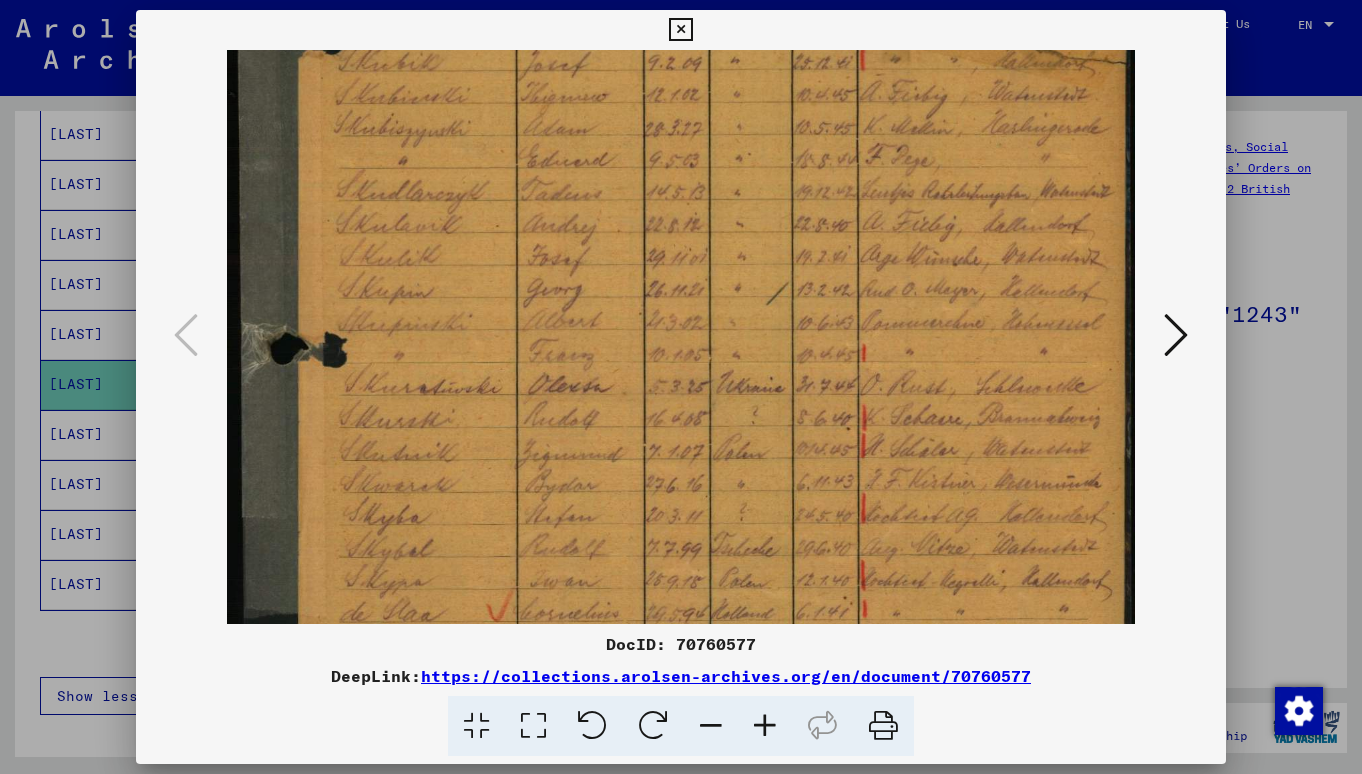 scroll, scrollTop: 459, scrollLeft: 0, axis: vertical 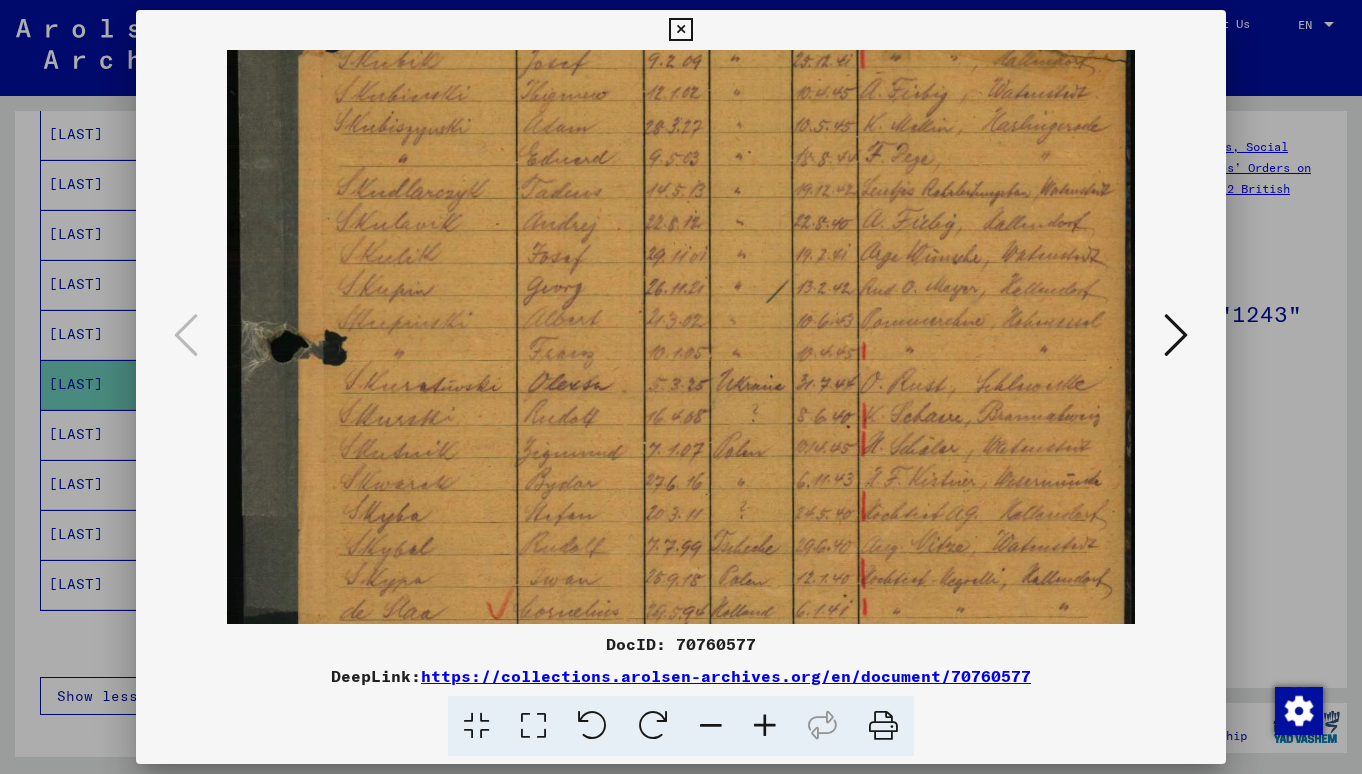 drag, startPoint x: 770, startPoint y: 470, endPoint x: 675, endPoint y: 385, distance: 127.47549 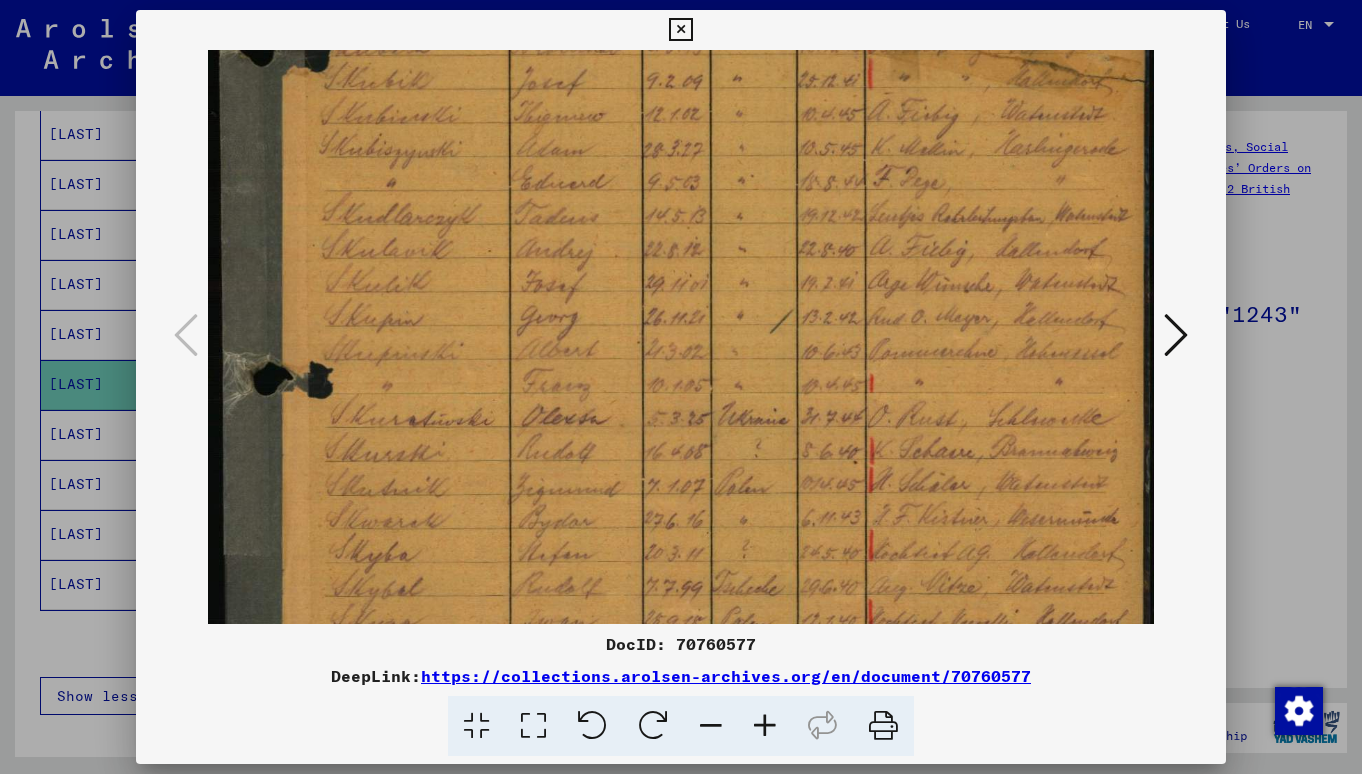click at bounding box center (765, 726) 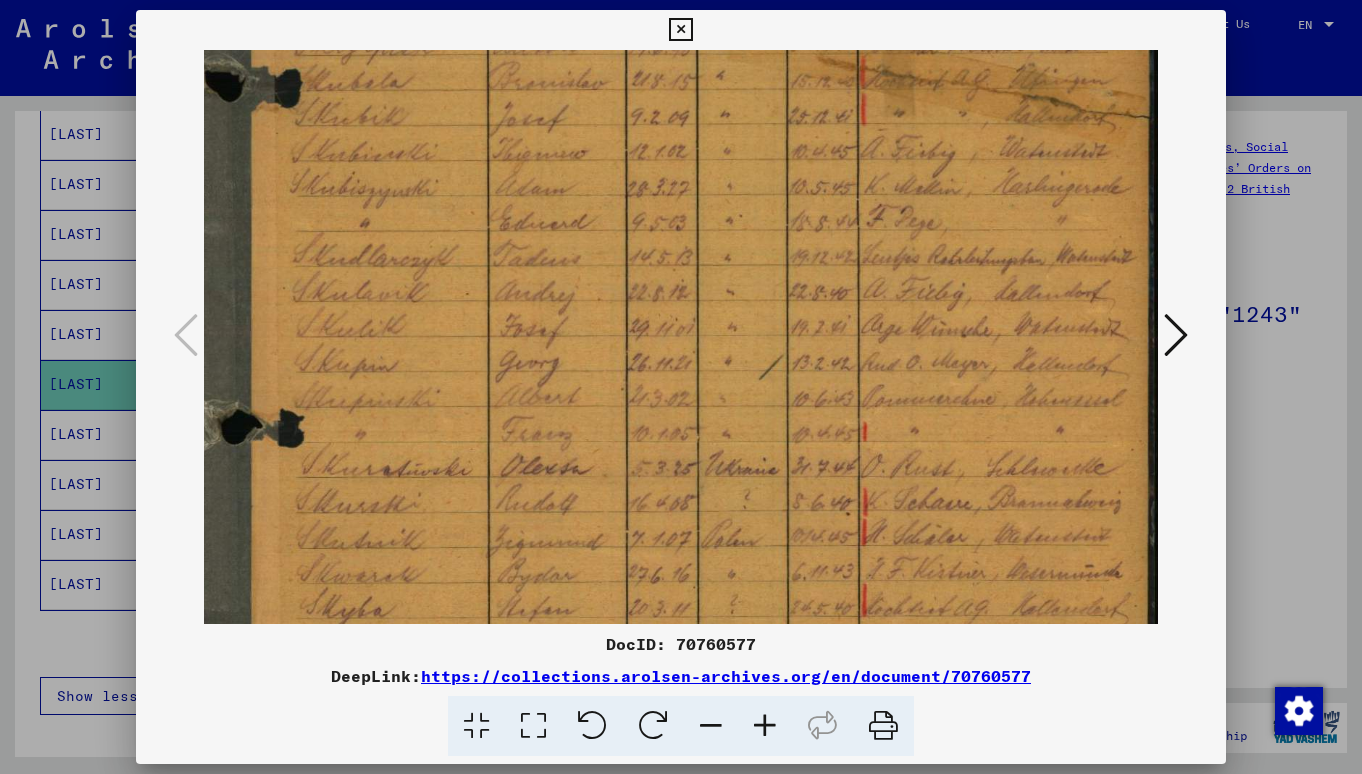 scroll, scrollTop: 445, scrollLeft: 30, axis: both 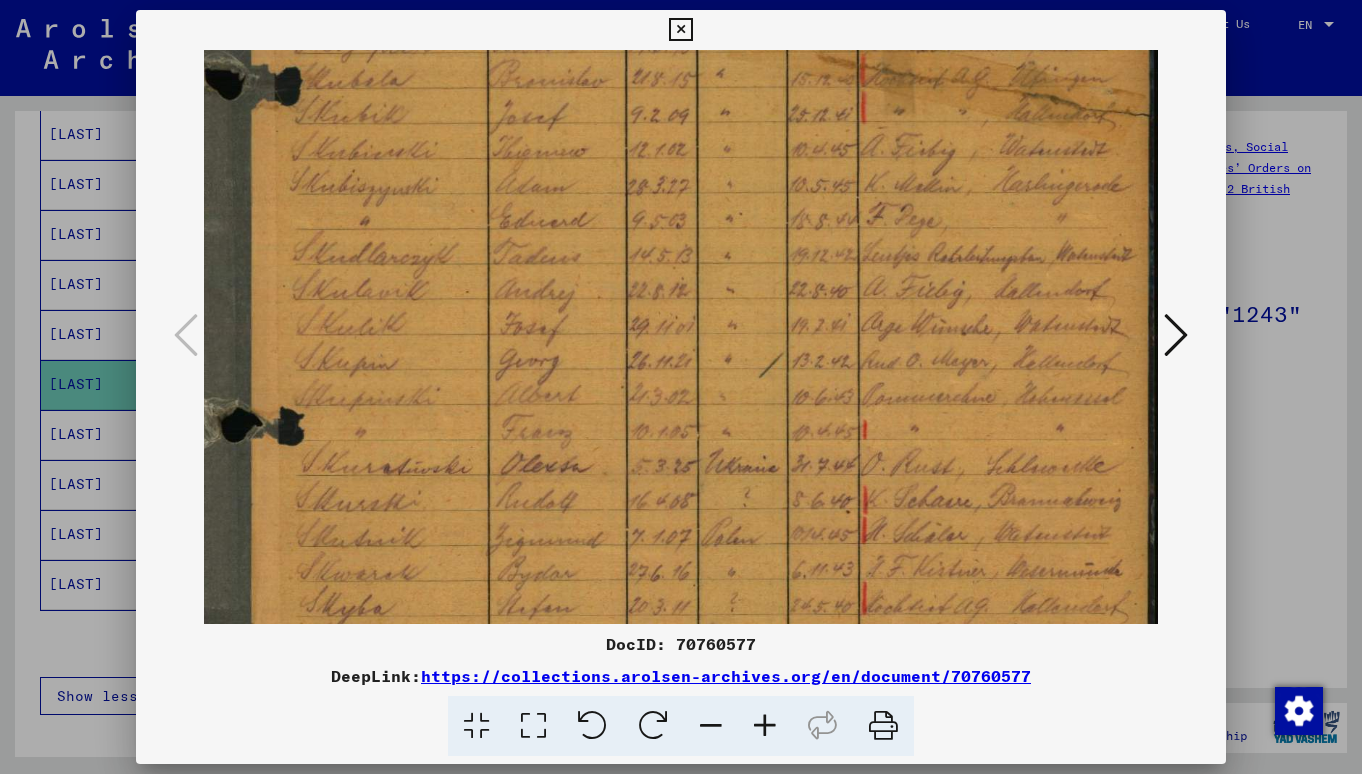 drag, startPoint x: 908, startPoint y: 458, endPoint x: 822, endPoint y: 472, distance: 87.13208 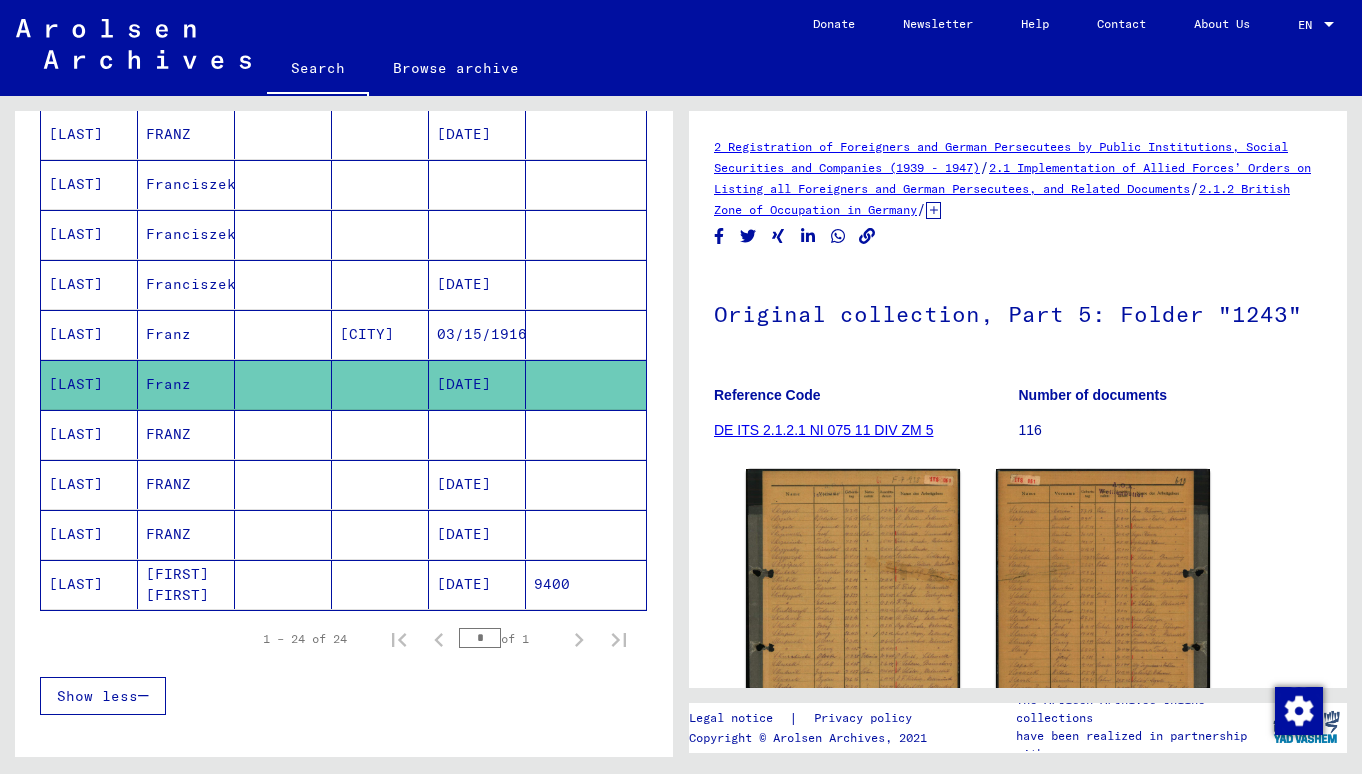 click on "FRANZ" at bounding box center [186, 584] 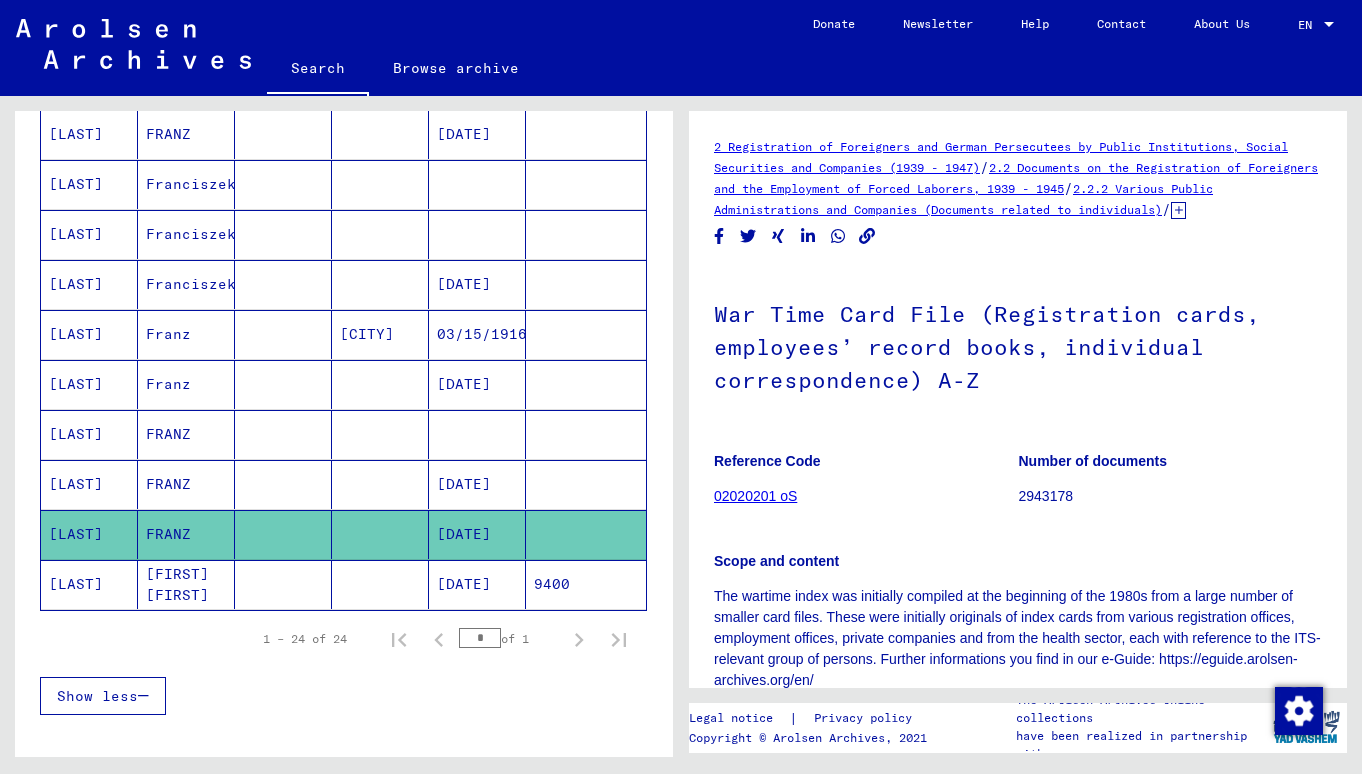scroll, scrollTop: 0, scrollLeft: 0, axis: both 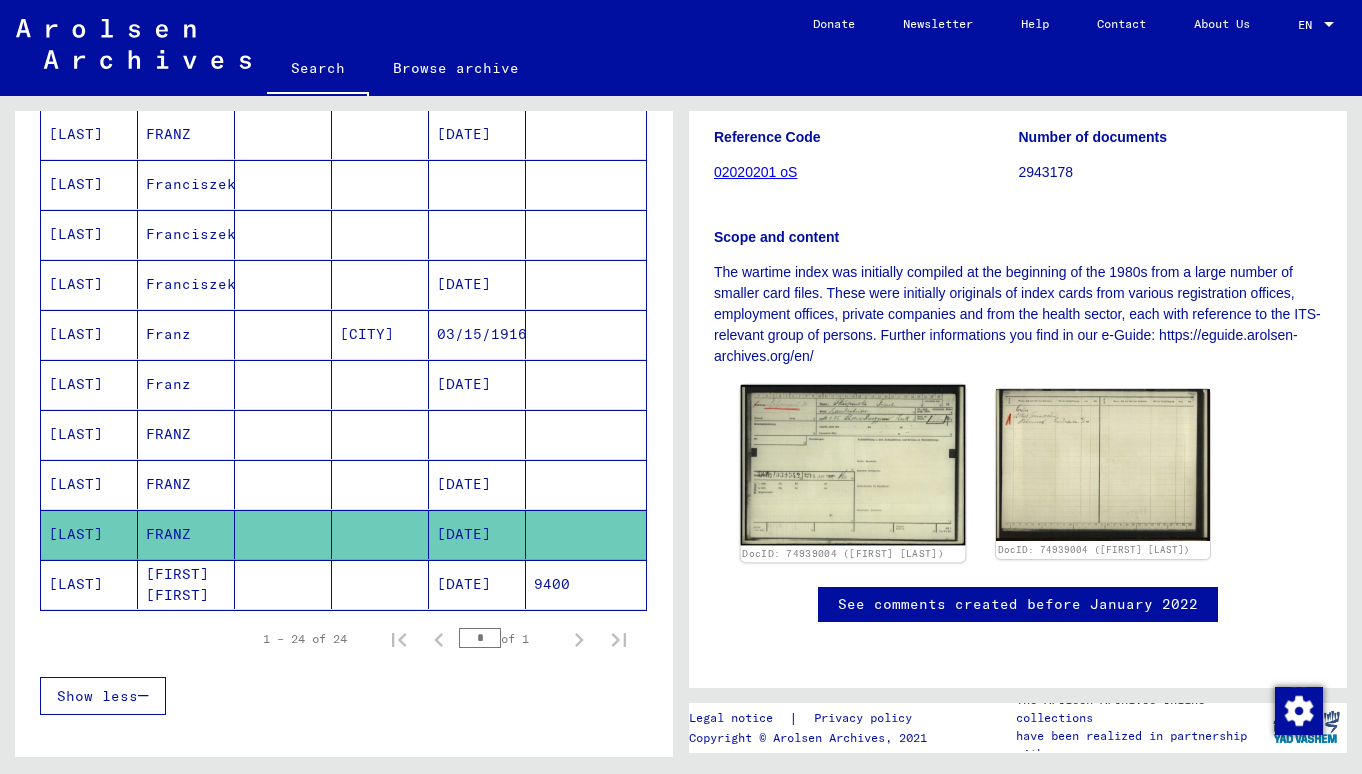click 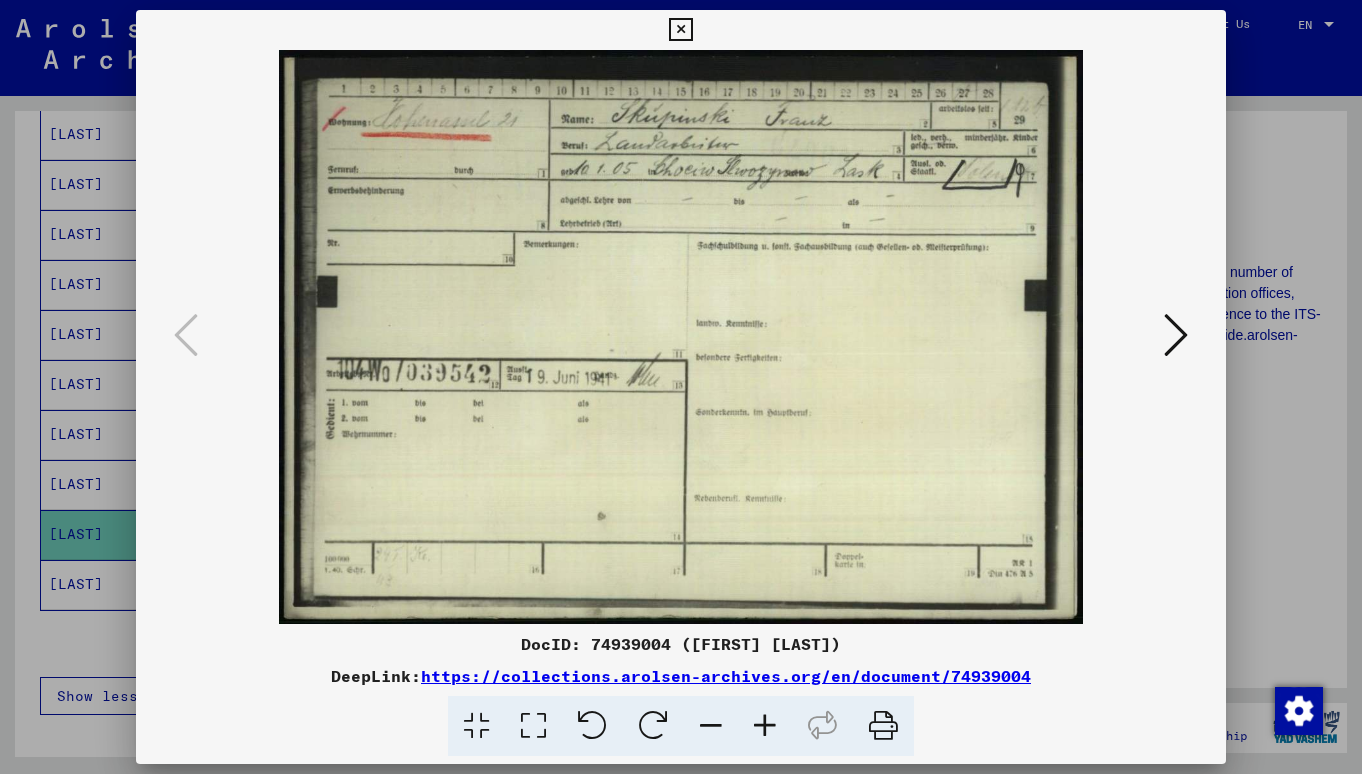 click at bounding box center [883, 726] 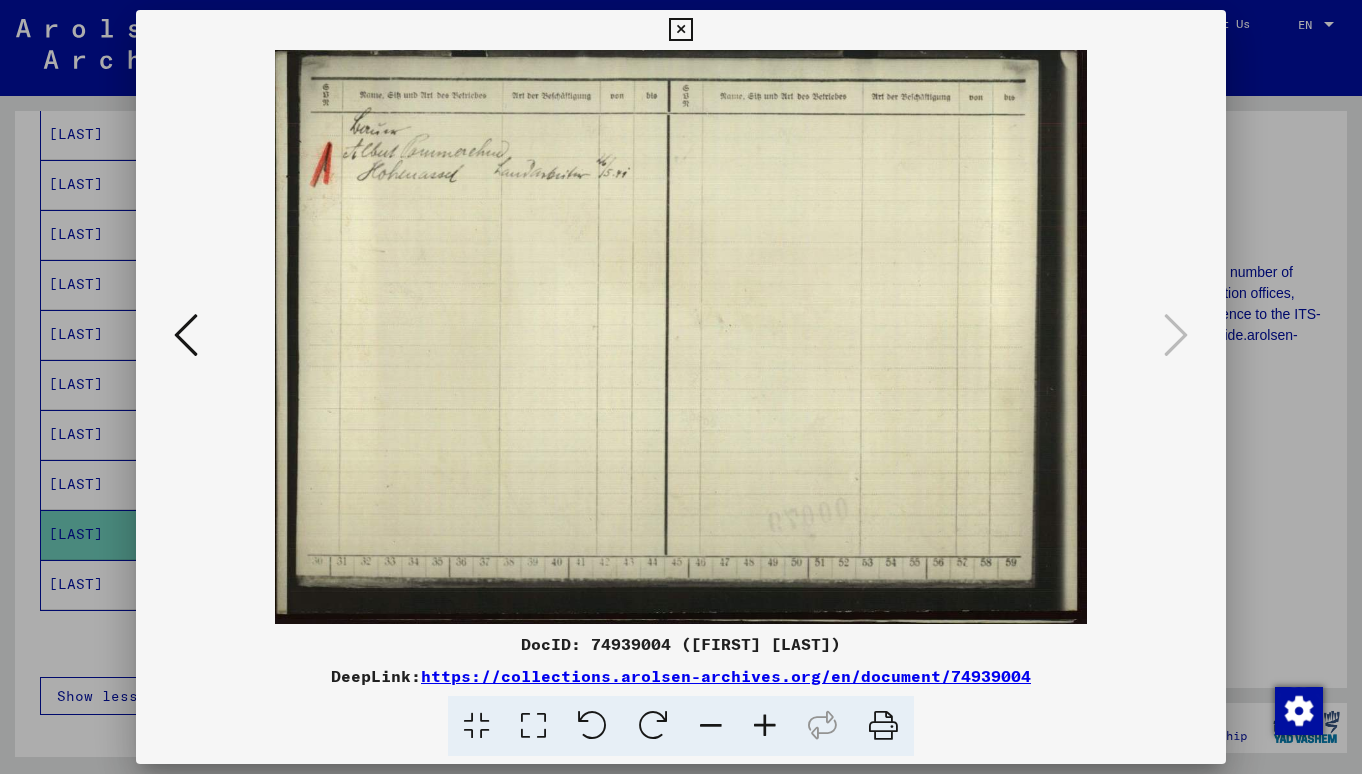 click at bounding box center (186, 335) 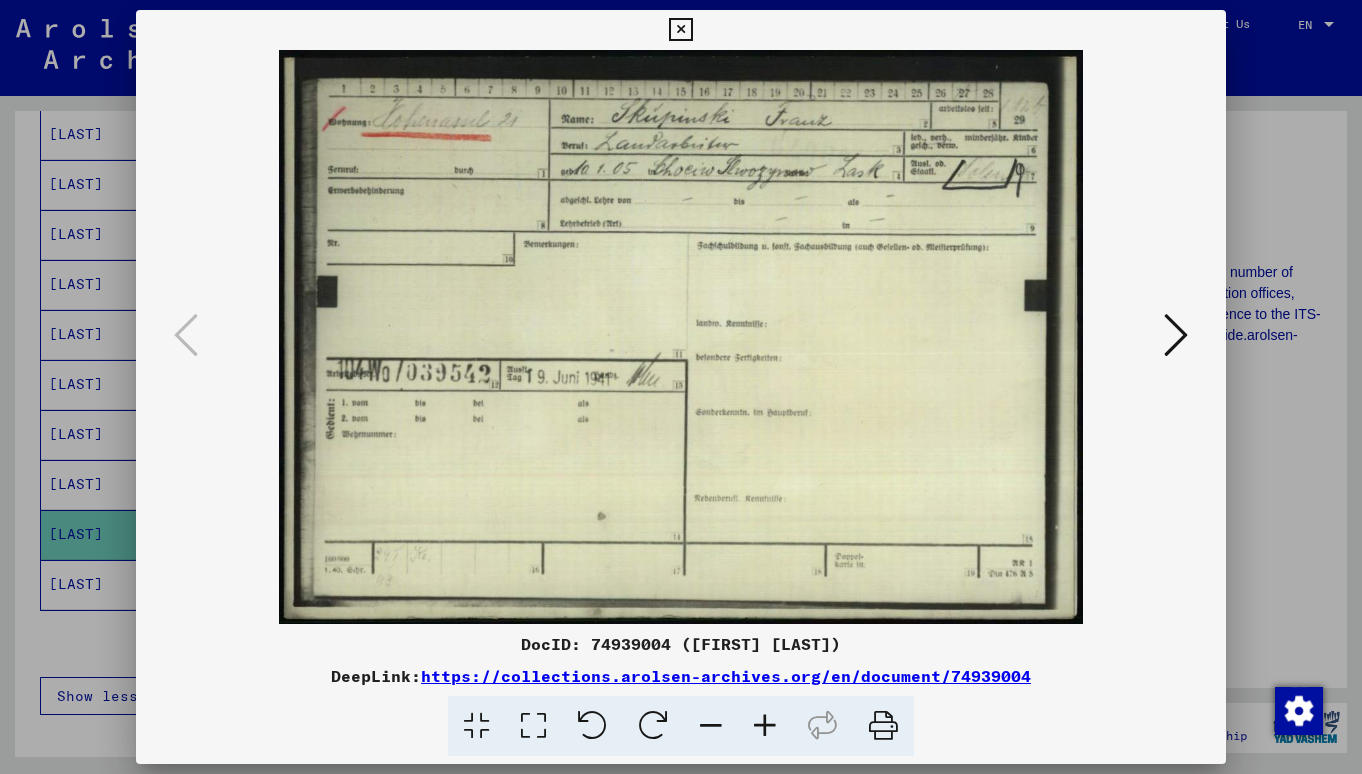 click at bounding box center [681, 337] 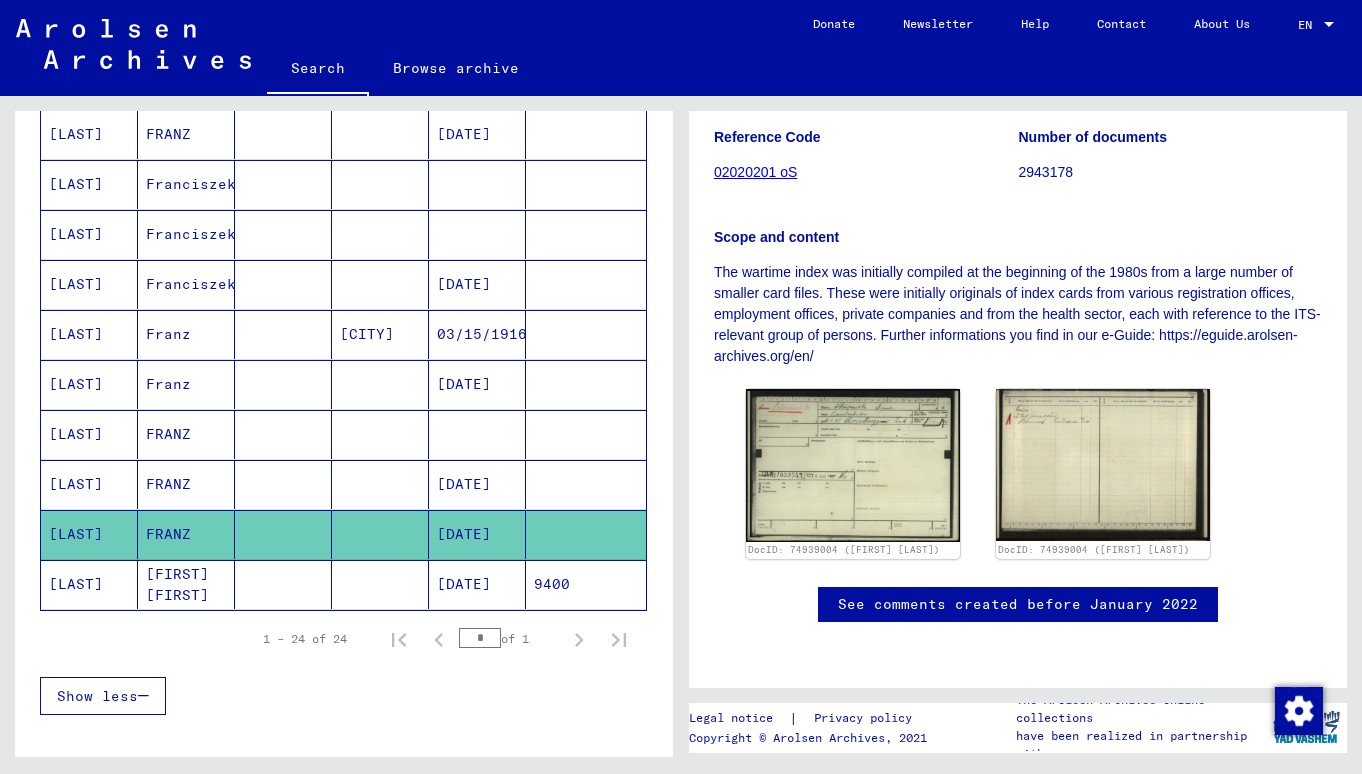 click at bounding box center (283, 484) 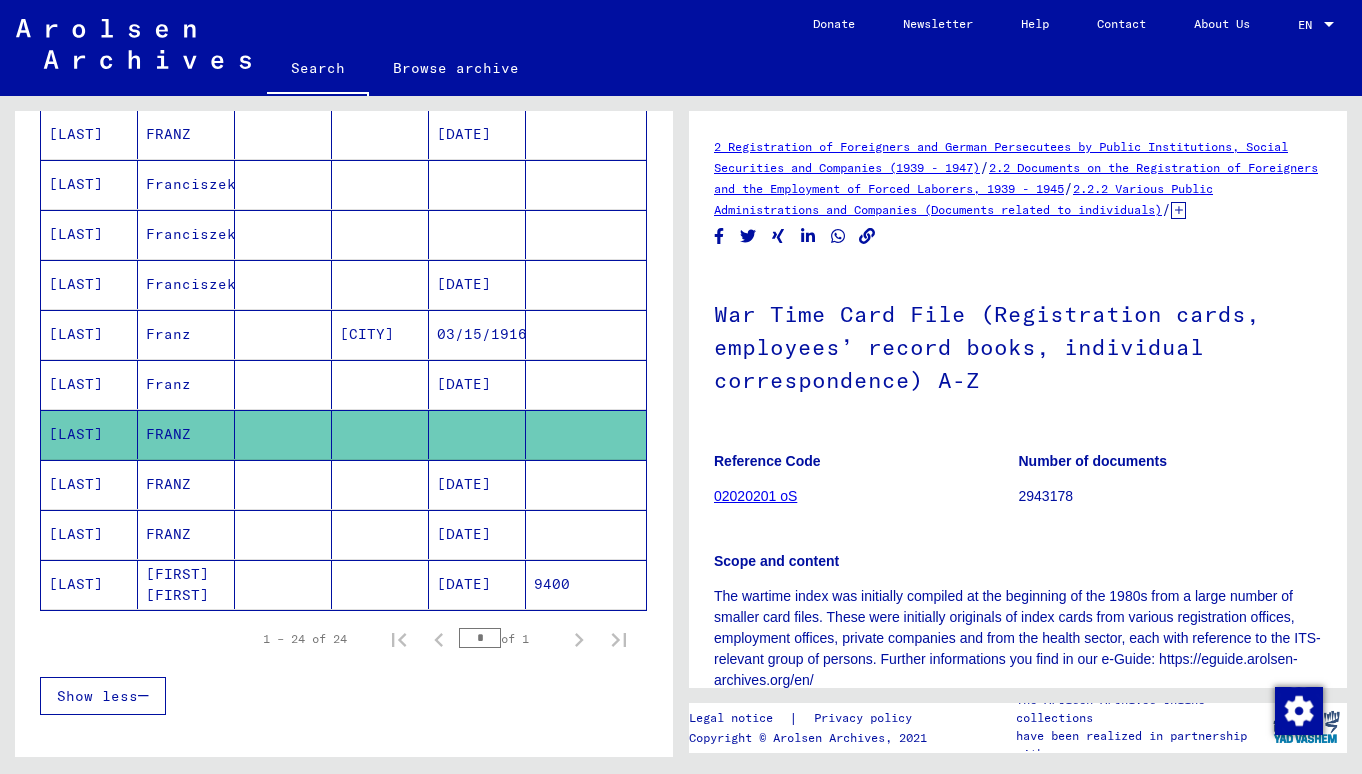 scroll, scrollTop: 0, scrollLeft: 0, axis: both 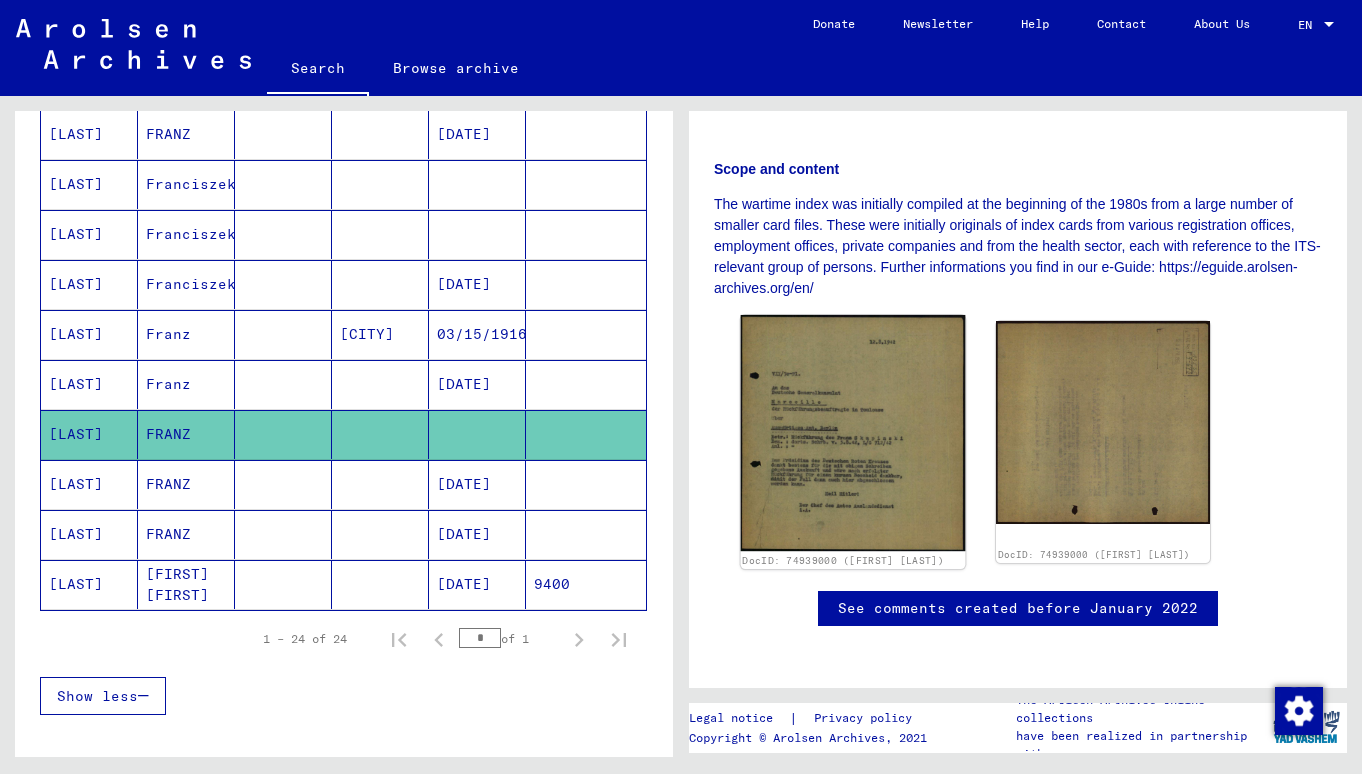 click 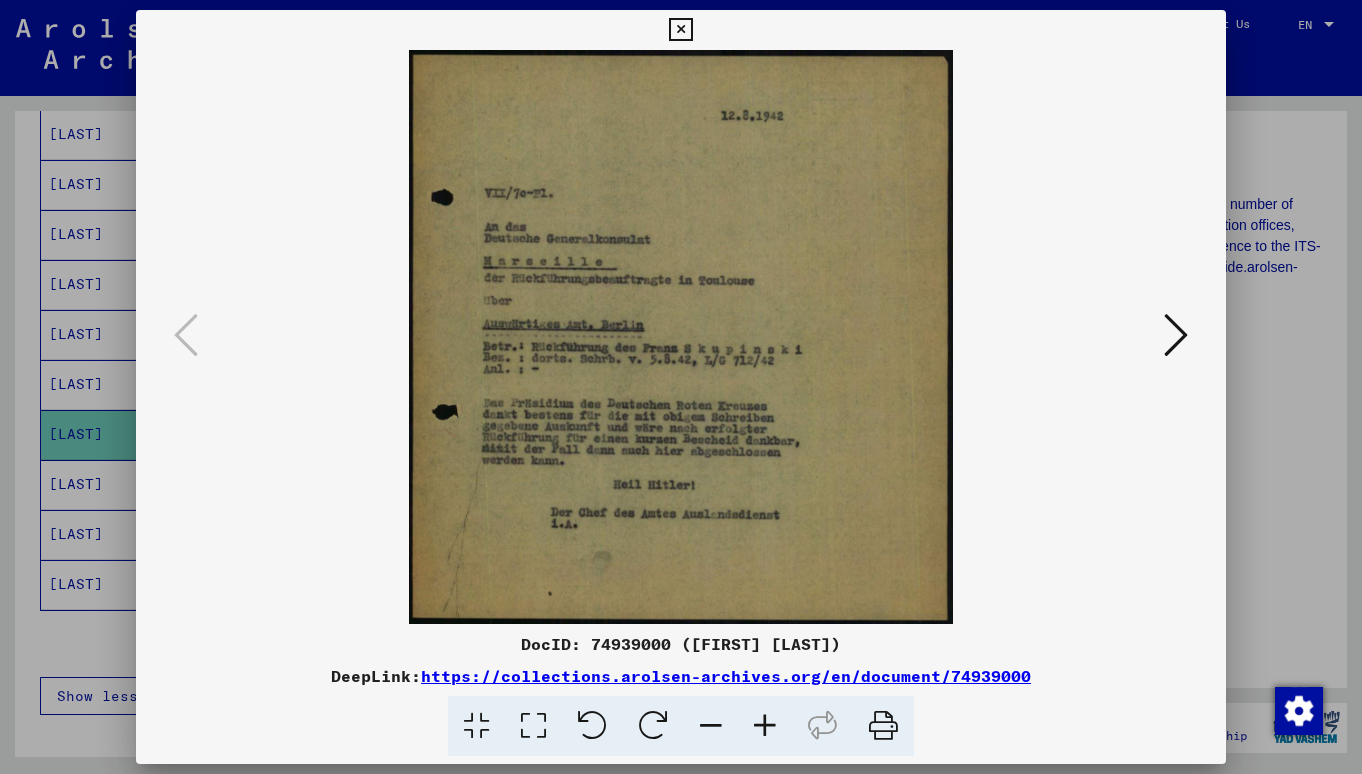 click at bounding box center (1176, 335) 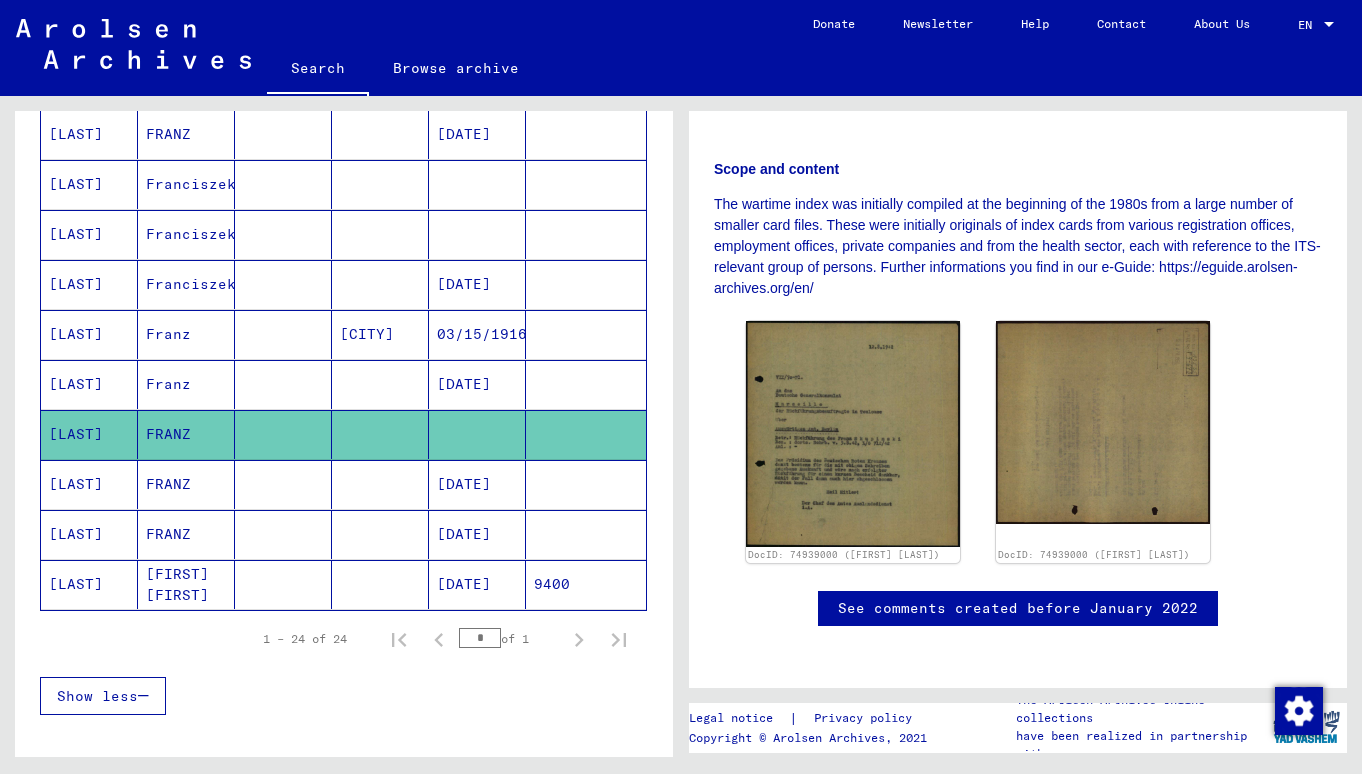 click at bounding box center (283, 434) 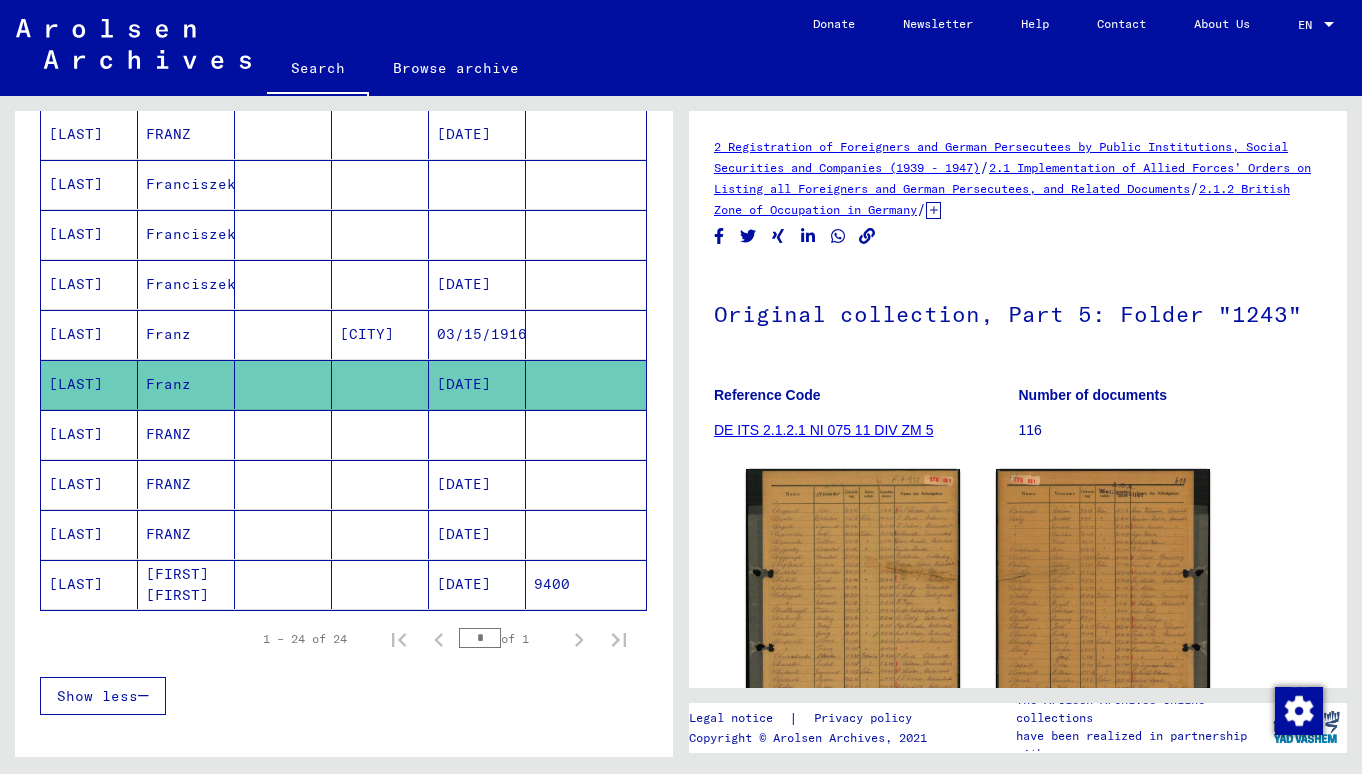 scroll, scrollTop: 0, scrollLeft: 0, axis: both 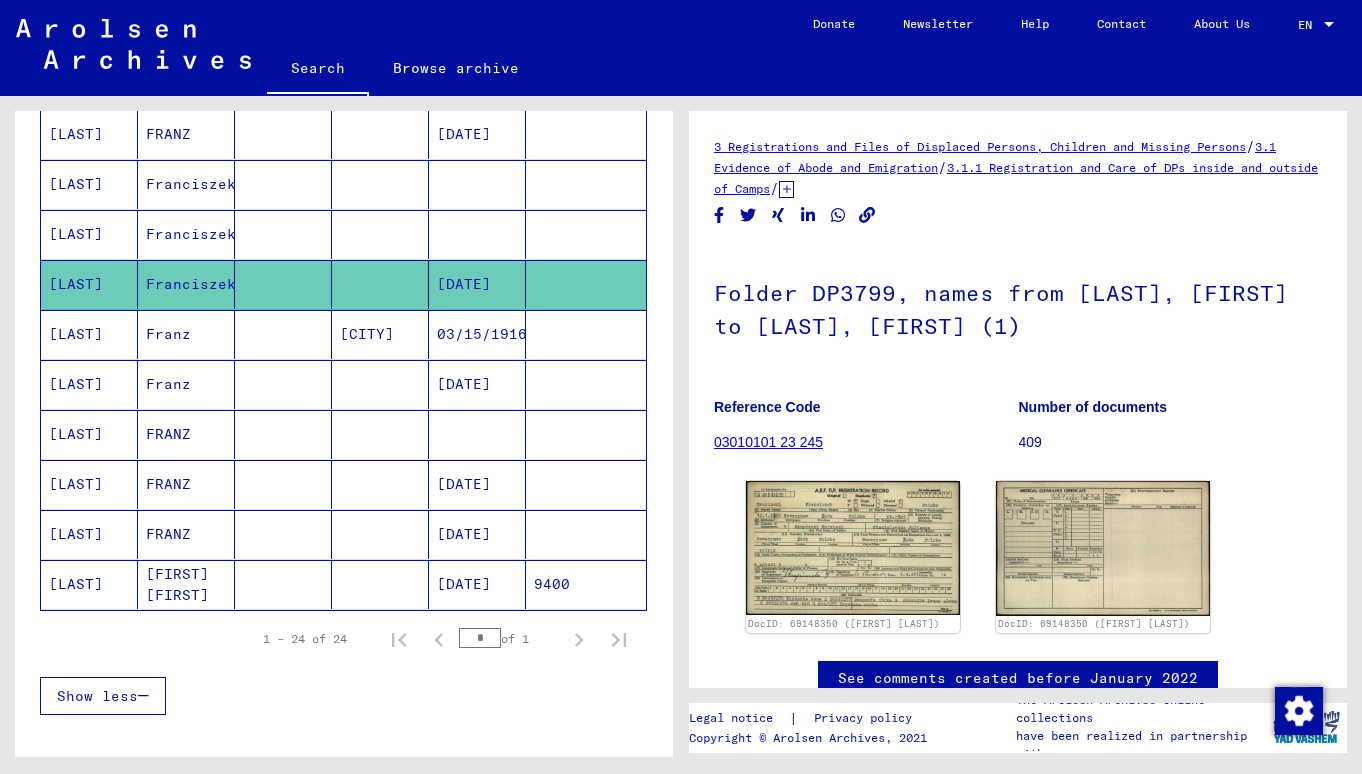 click at bounding box center [283, 284] 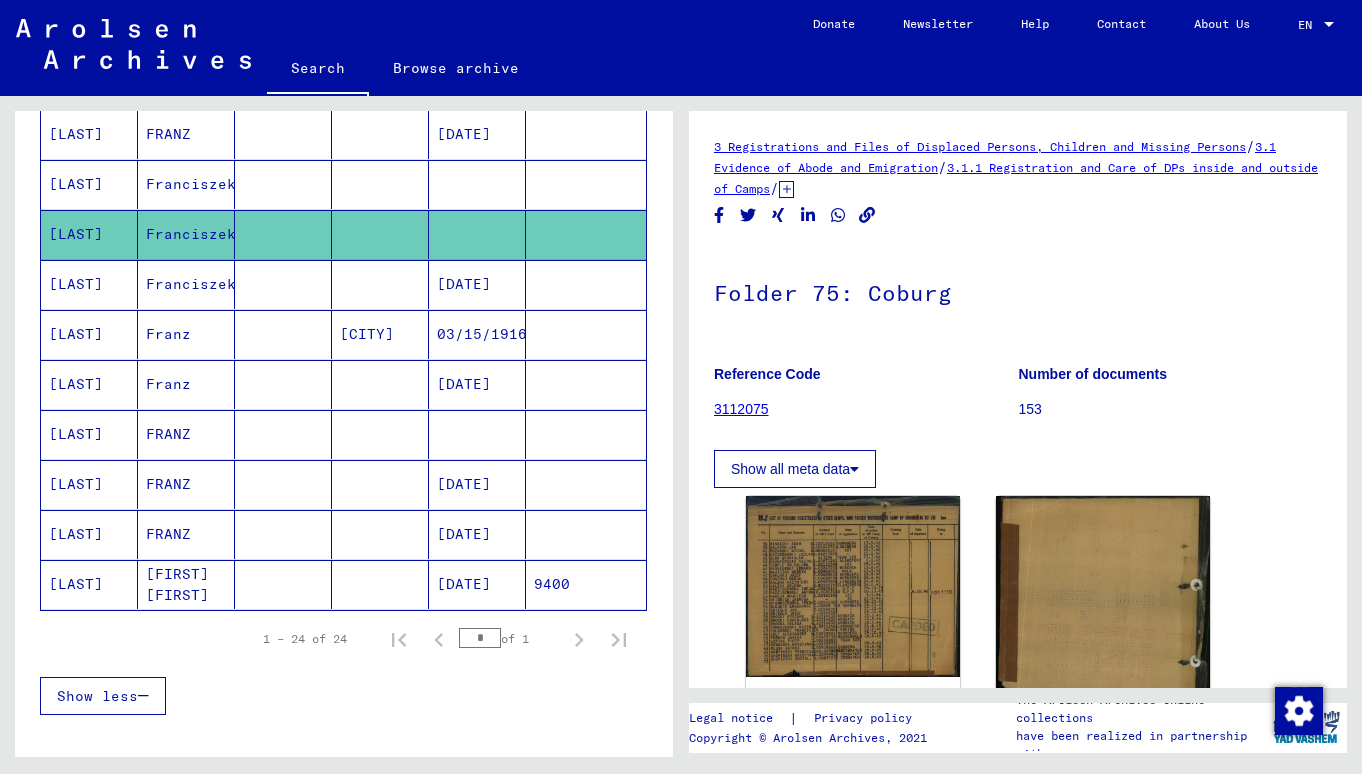 scroll, scrollTop: 0, scrollLeft: 0, axis: both 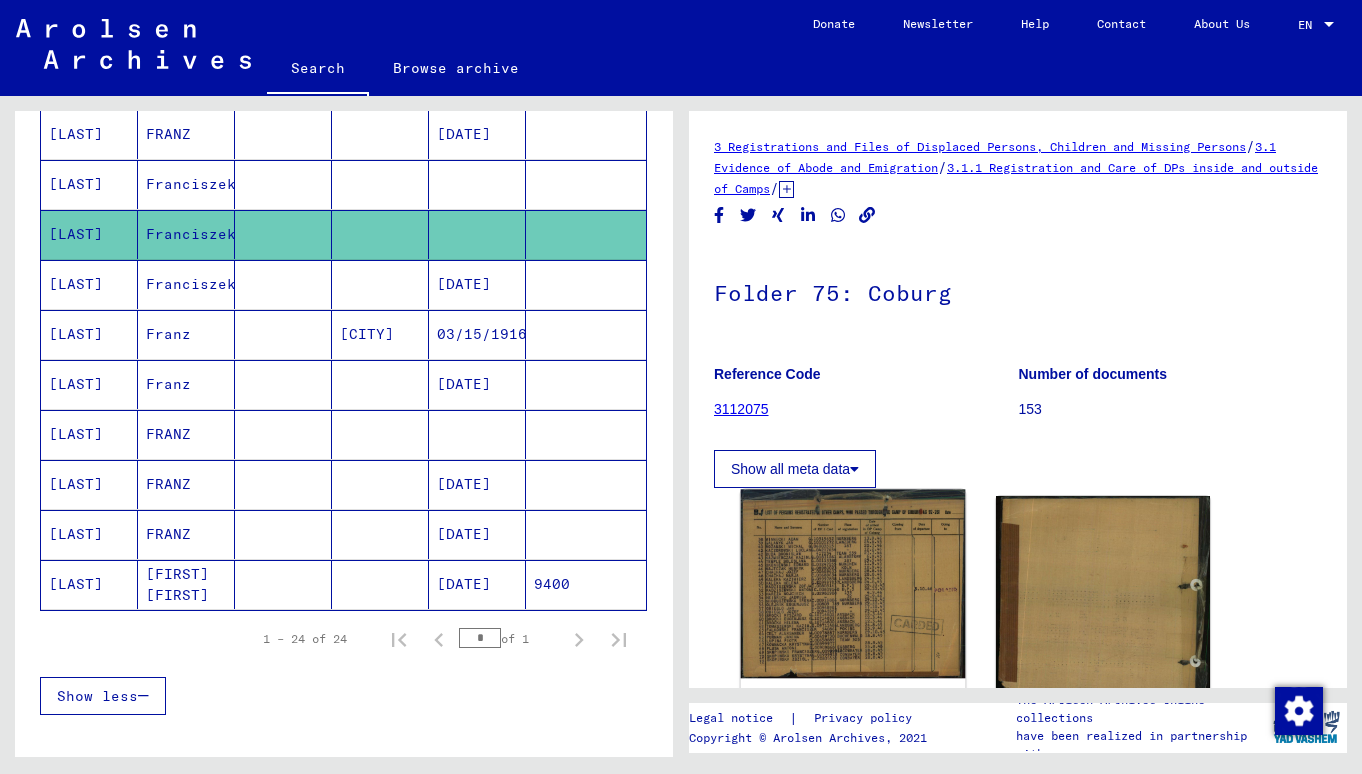 click 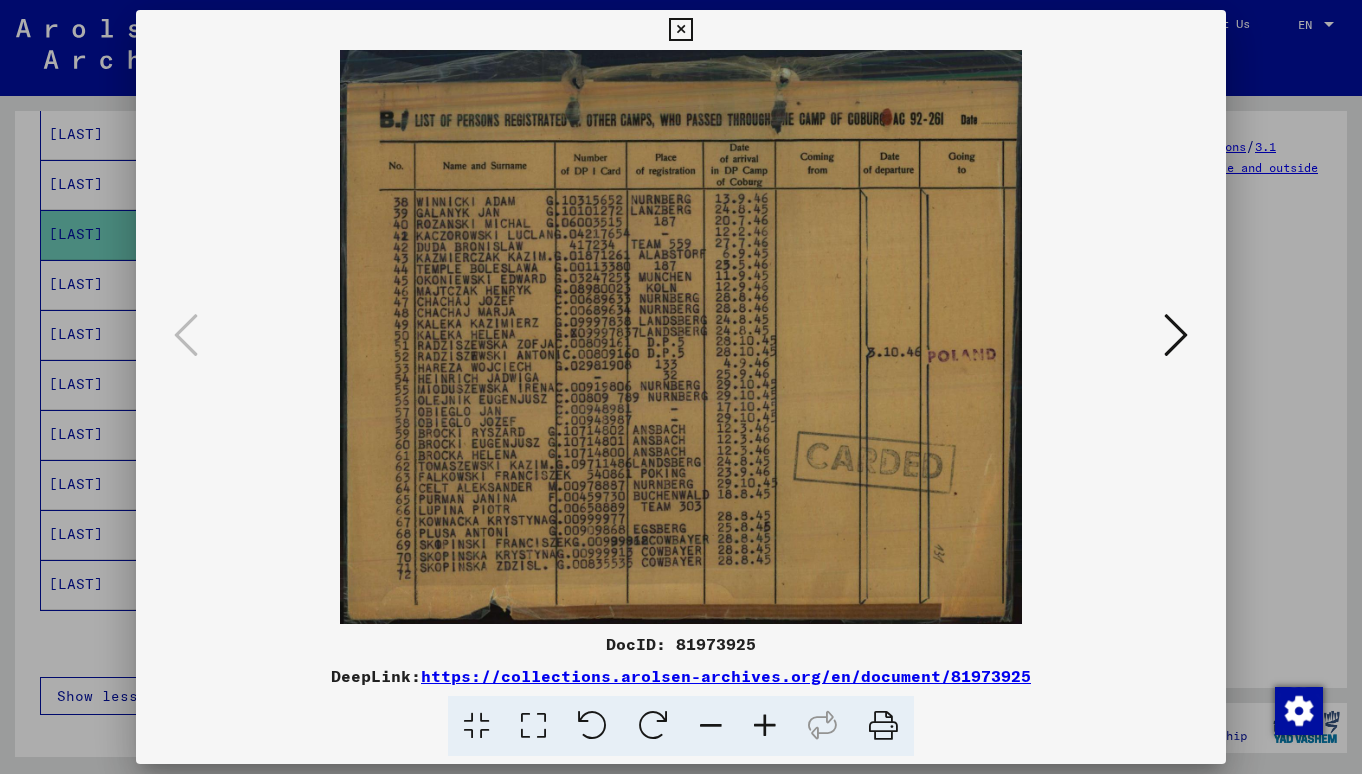 type 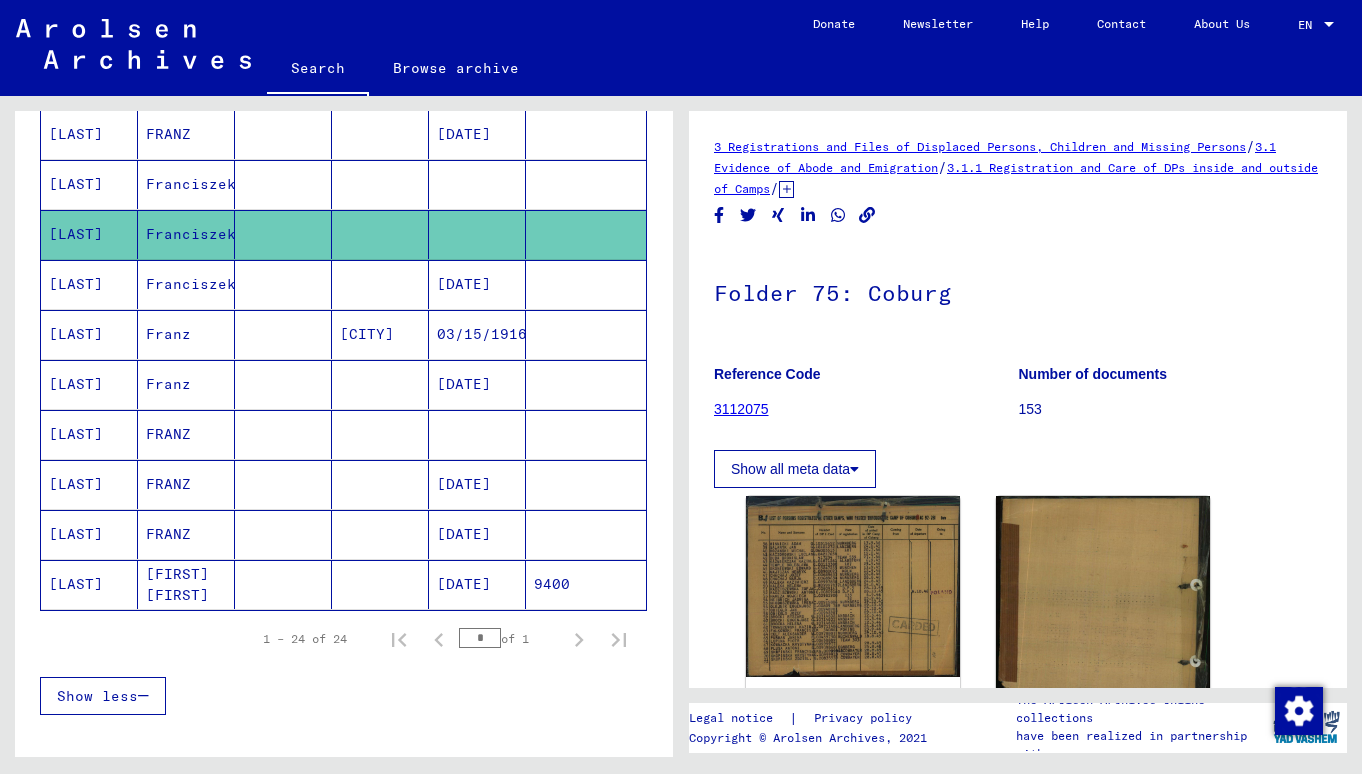 click at bounding box center [380, 334] 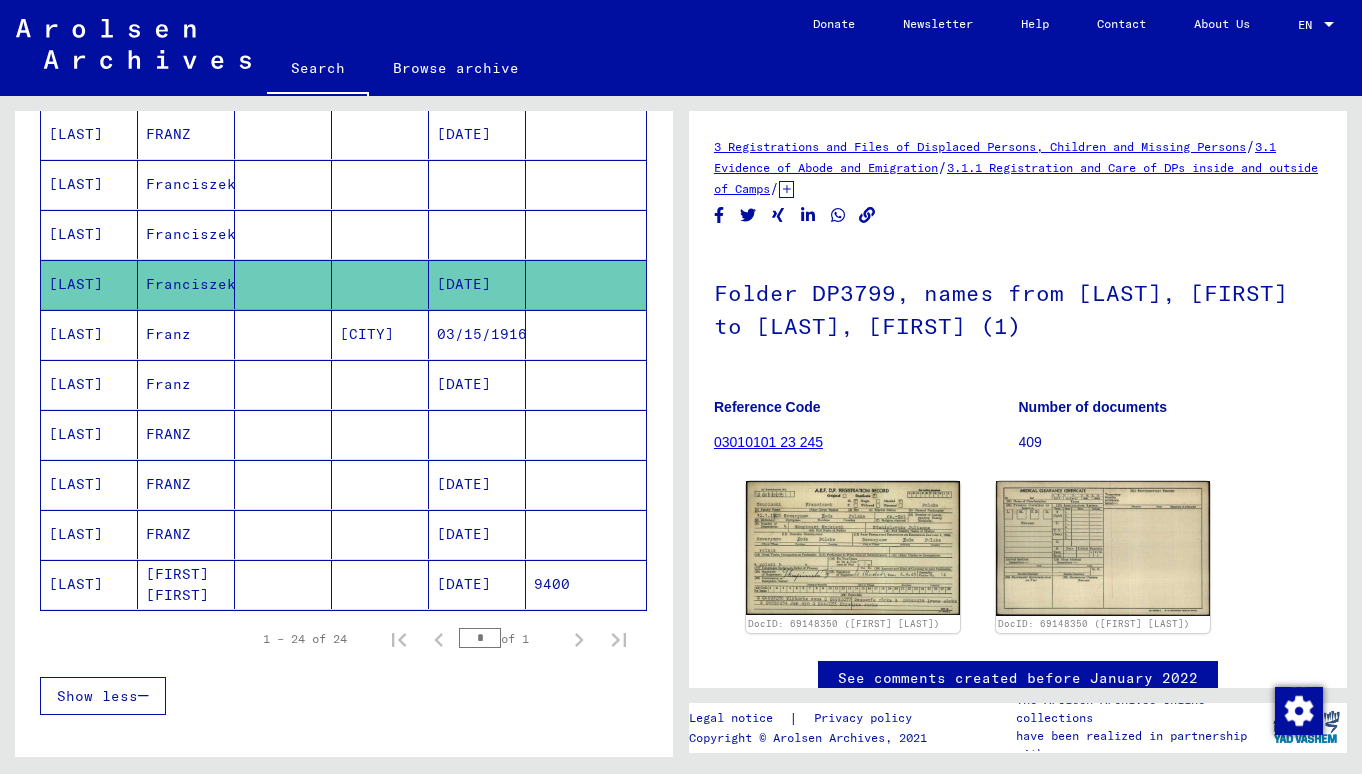 scroll, scrollTop: 0, scrollLeft: 0, axis: both 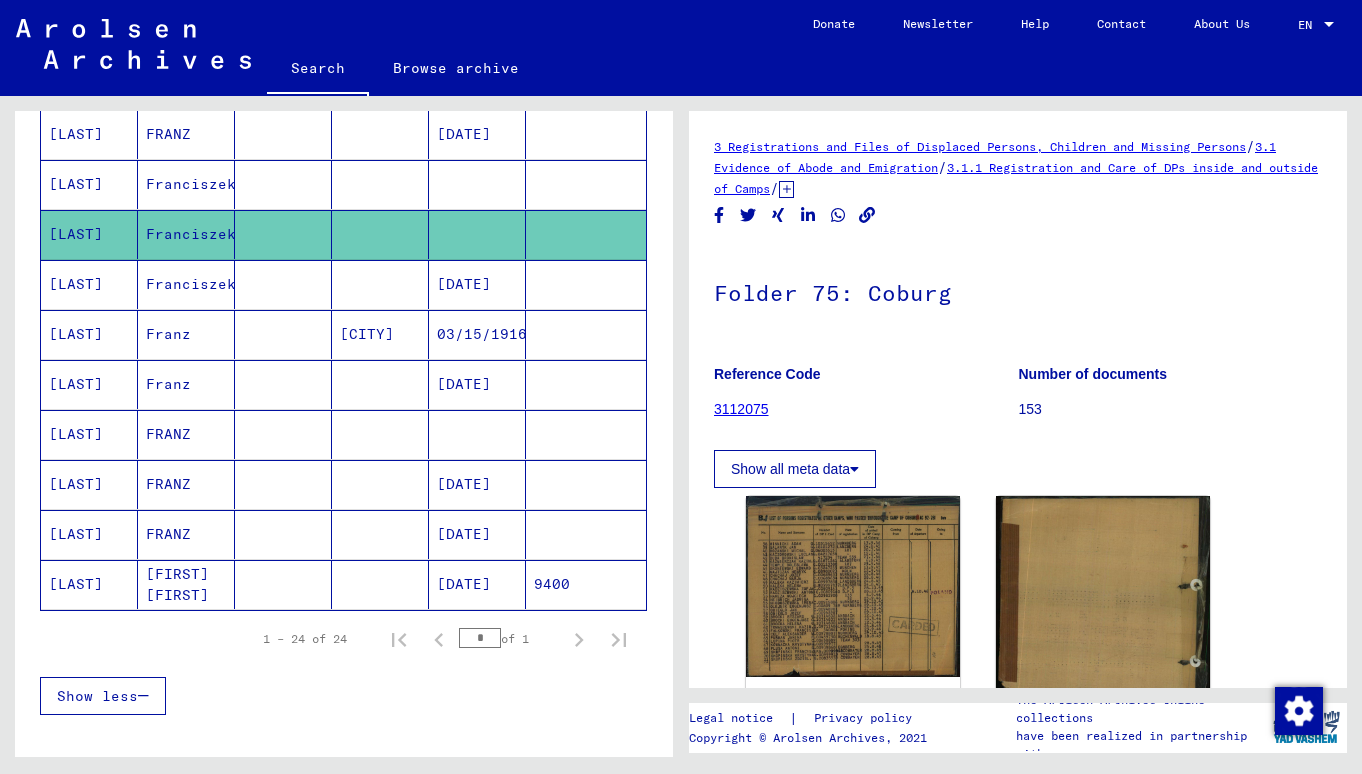 click at bounding box center (283, 234) 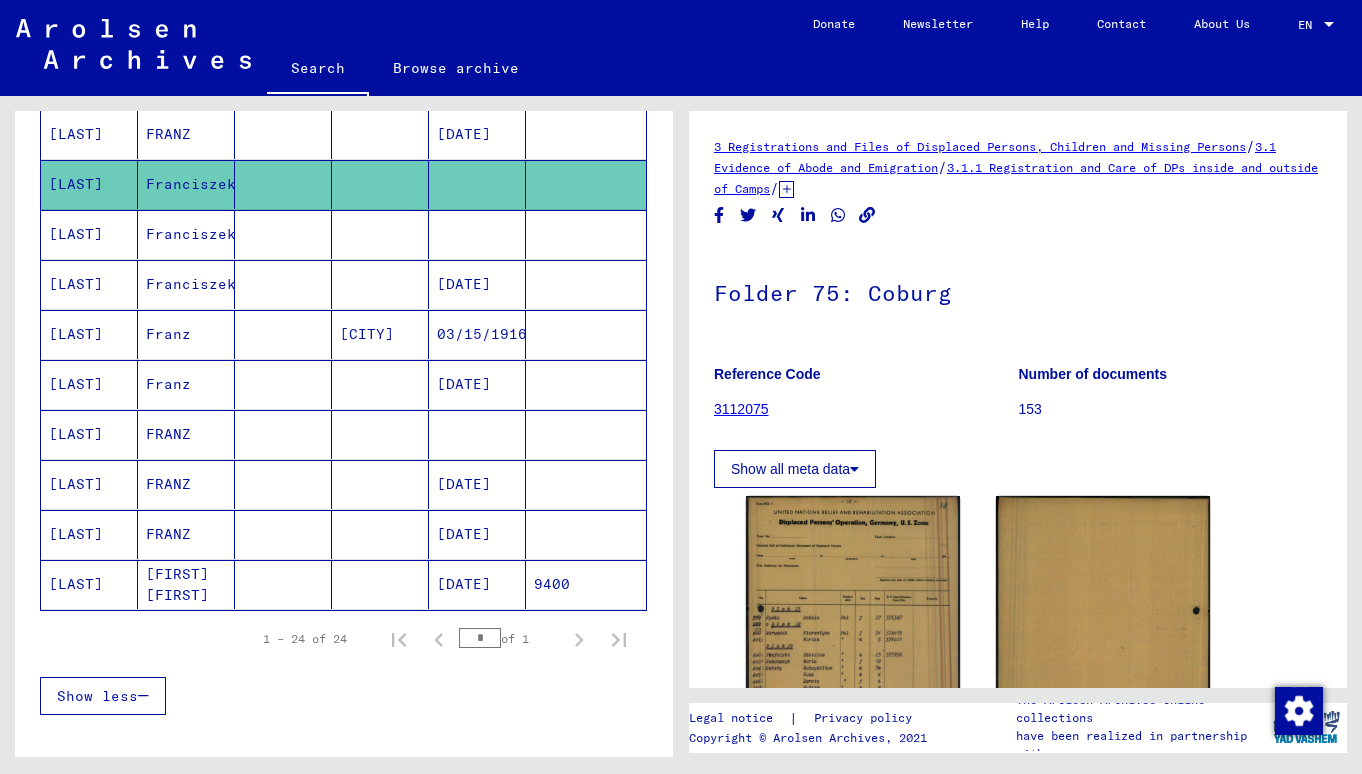 scroll, scrollTop: 0, scrollLeft: 0, axis: both 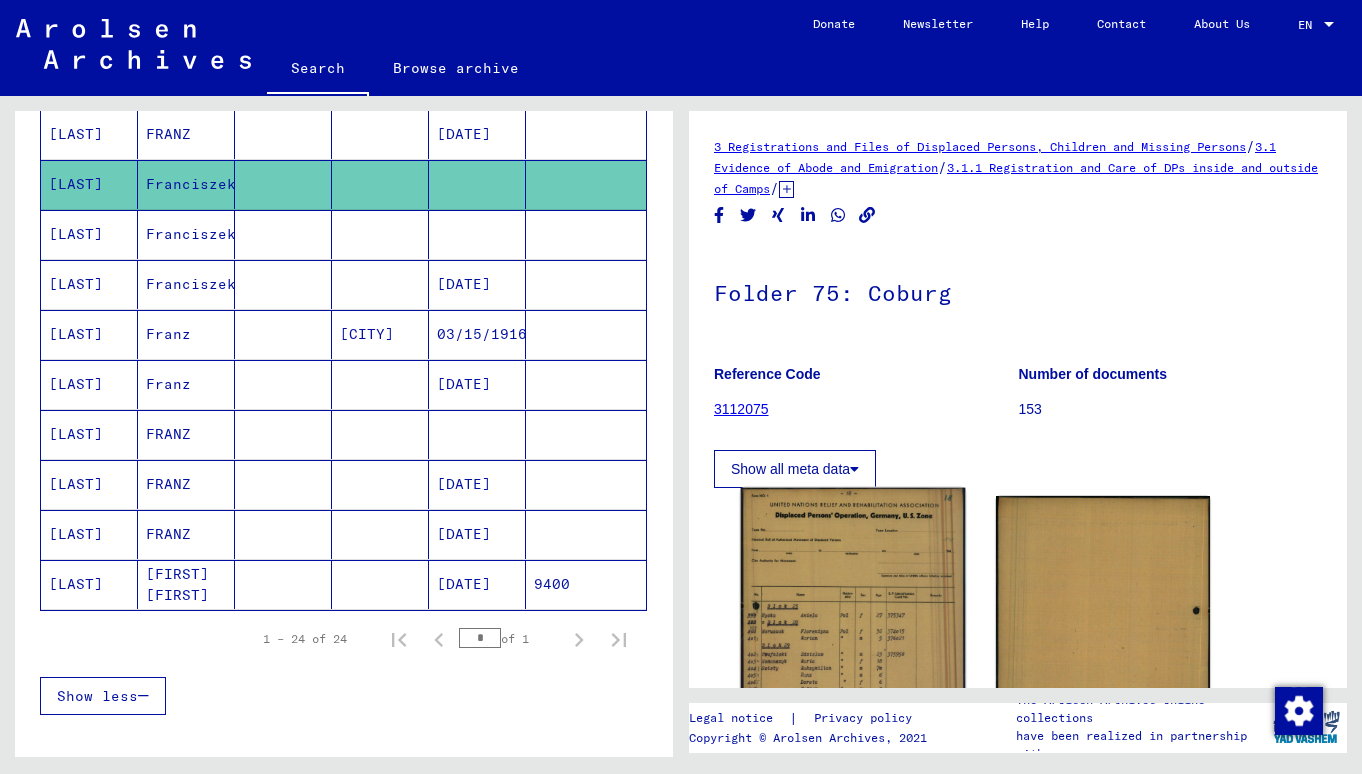 click 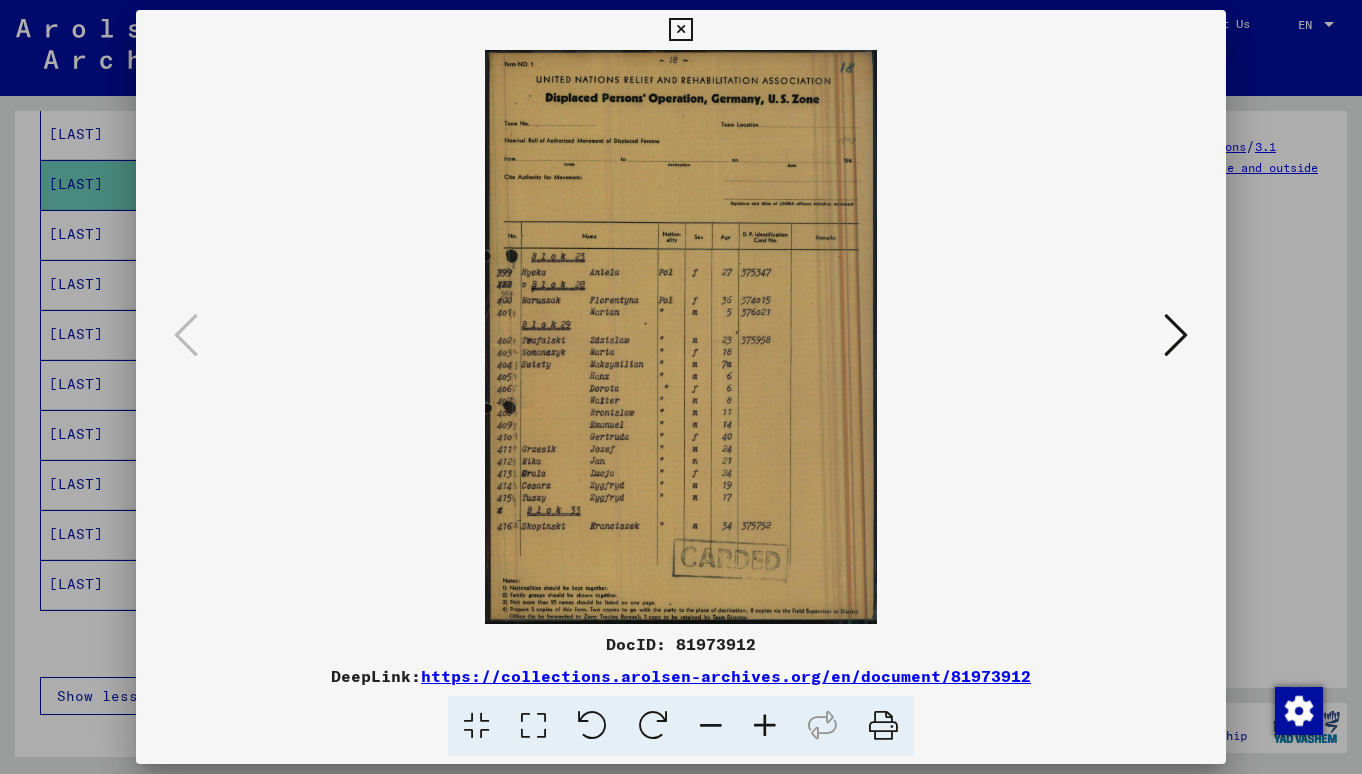 click at bounding box center (1176, 335) 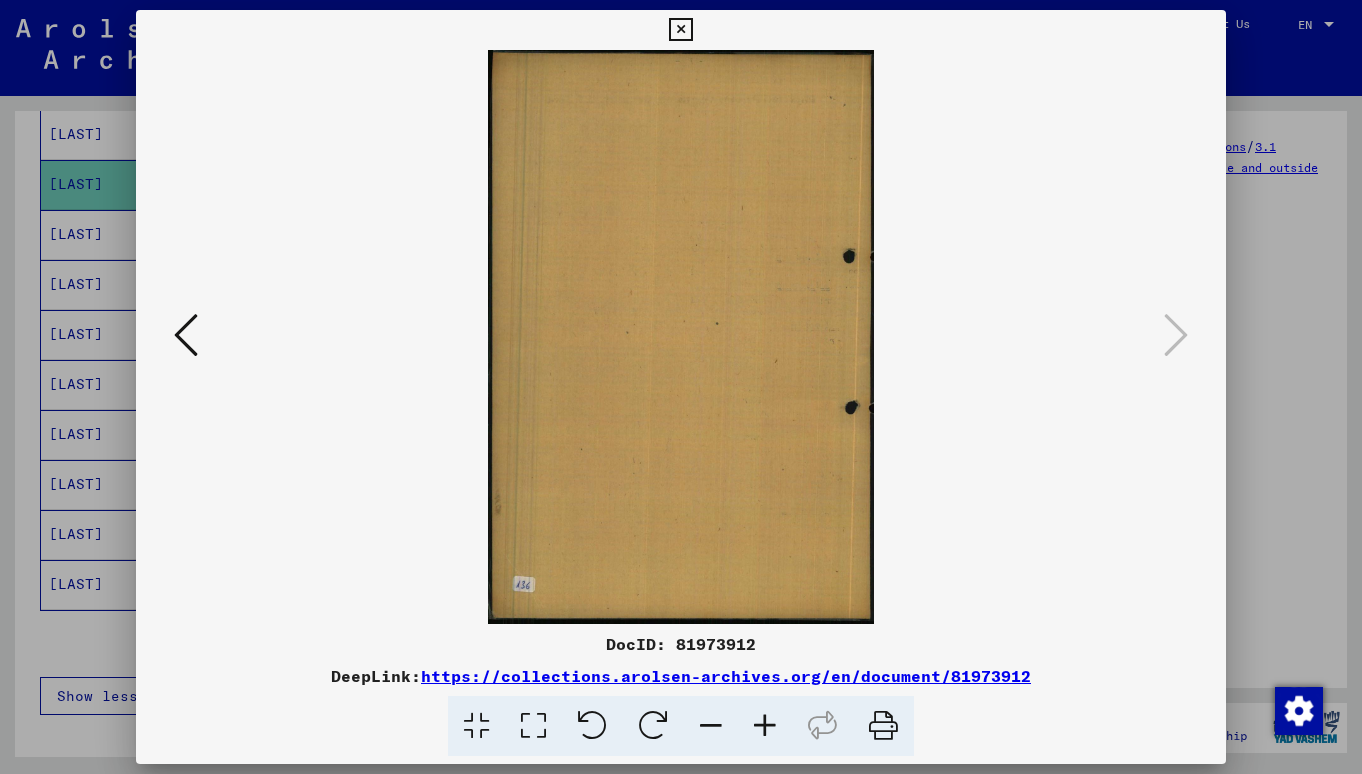 click at bounding box center [186, 335] 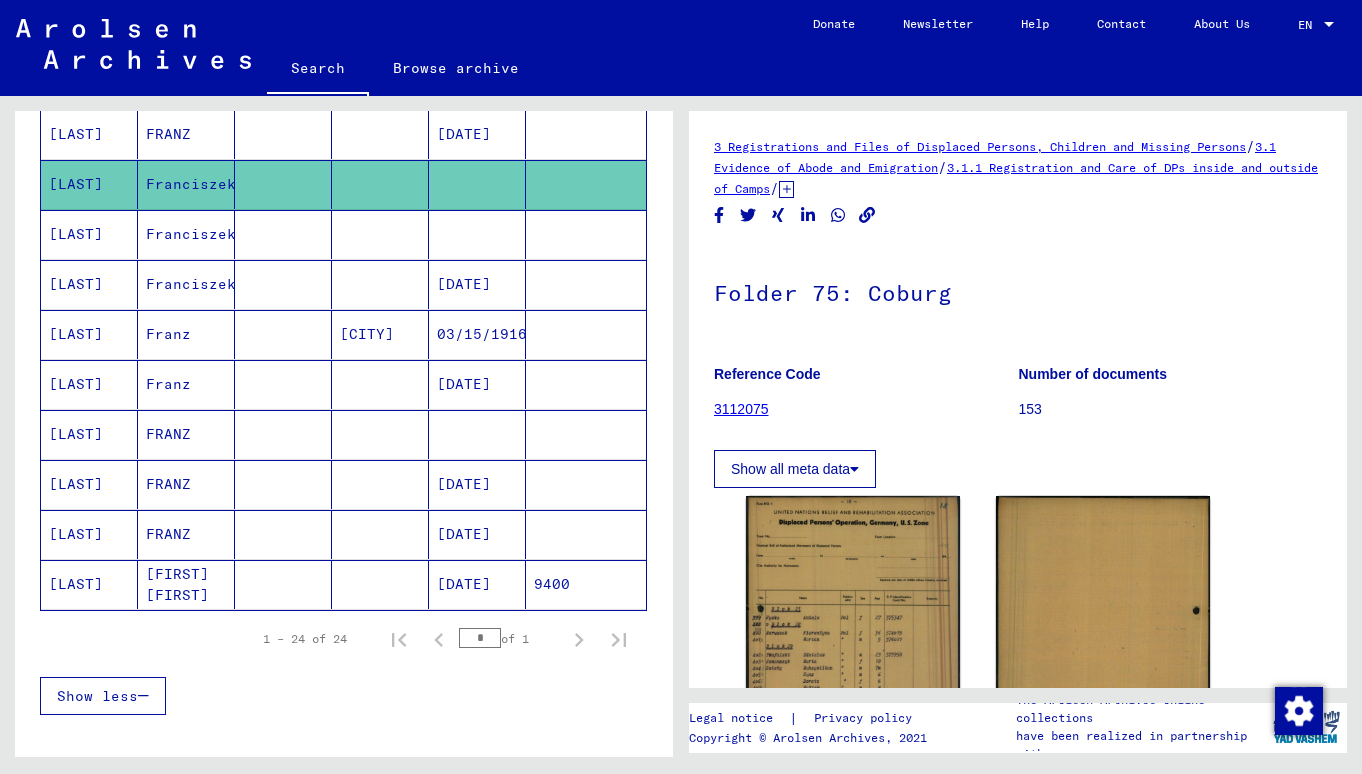 click 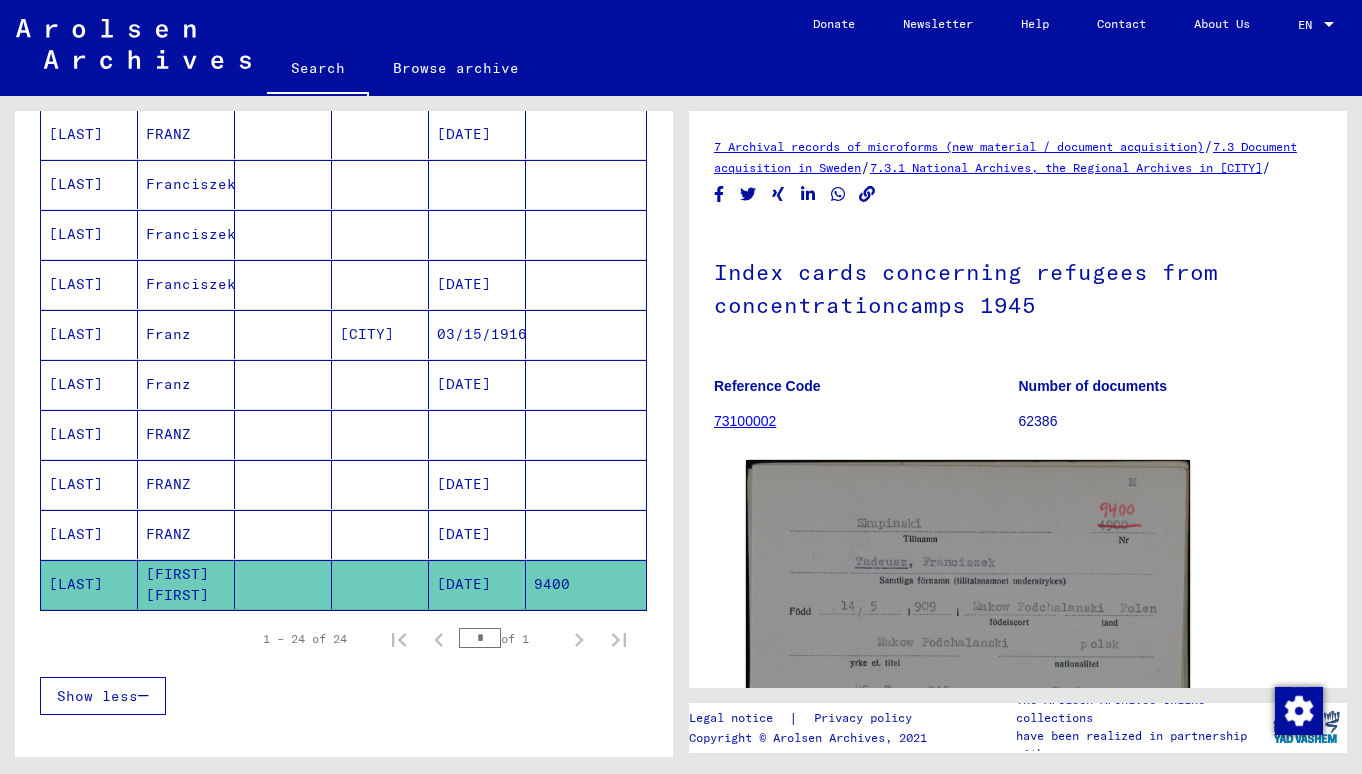 scroll, scrollTop: 0, scrollLeft: 0, axis: both 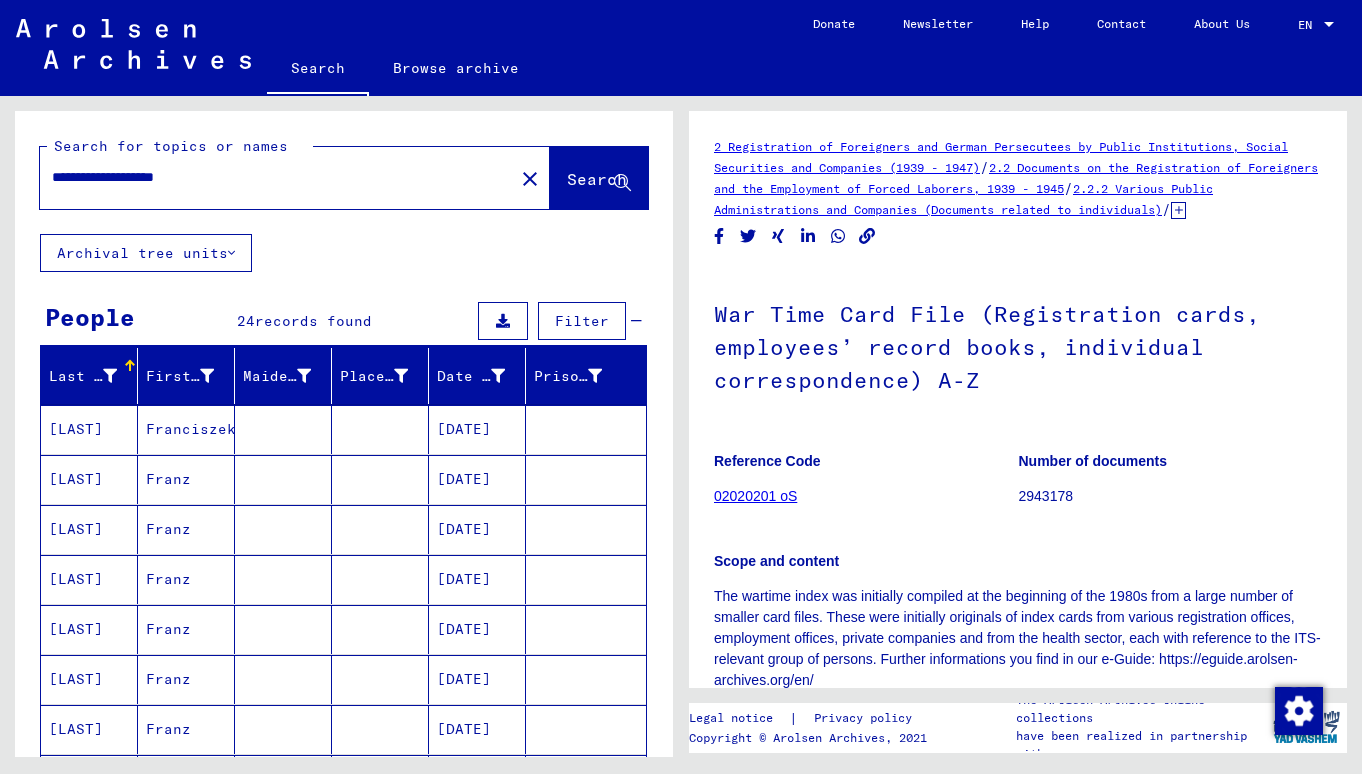 click on "**********" at bounding box center (277, 177) 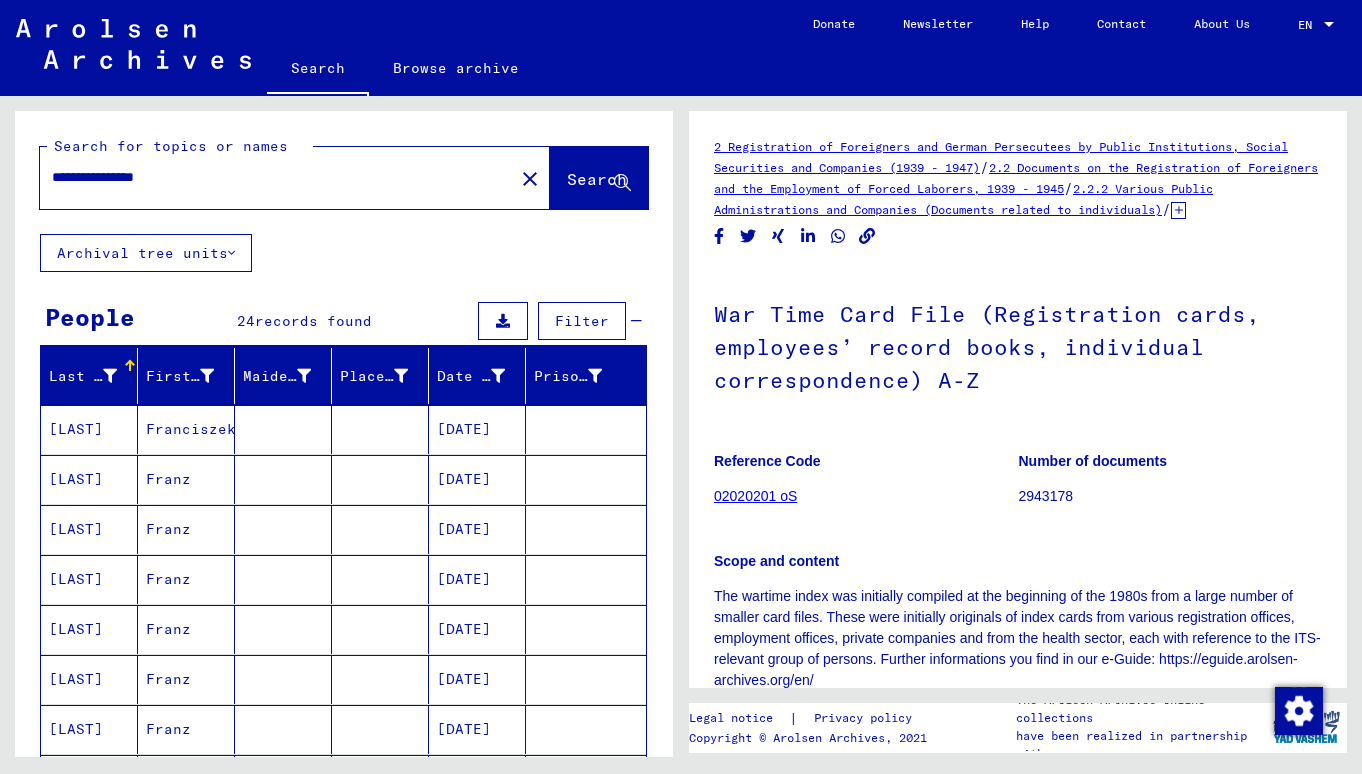 click on "Search" 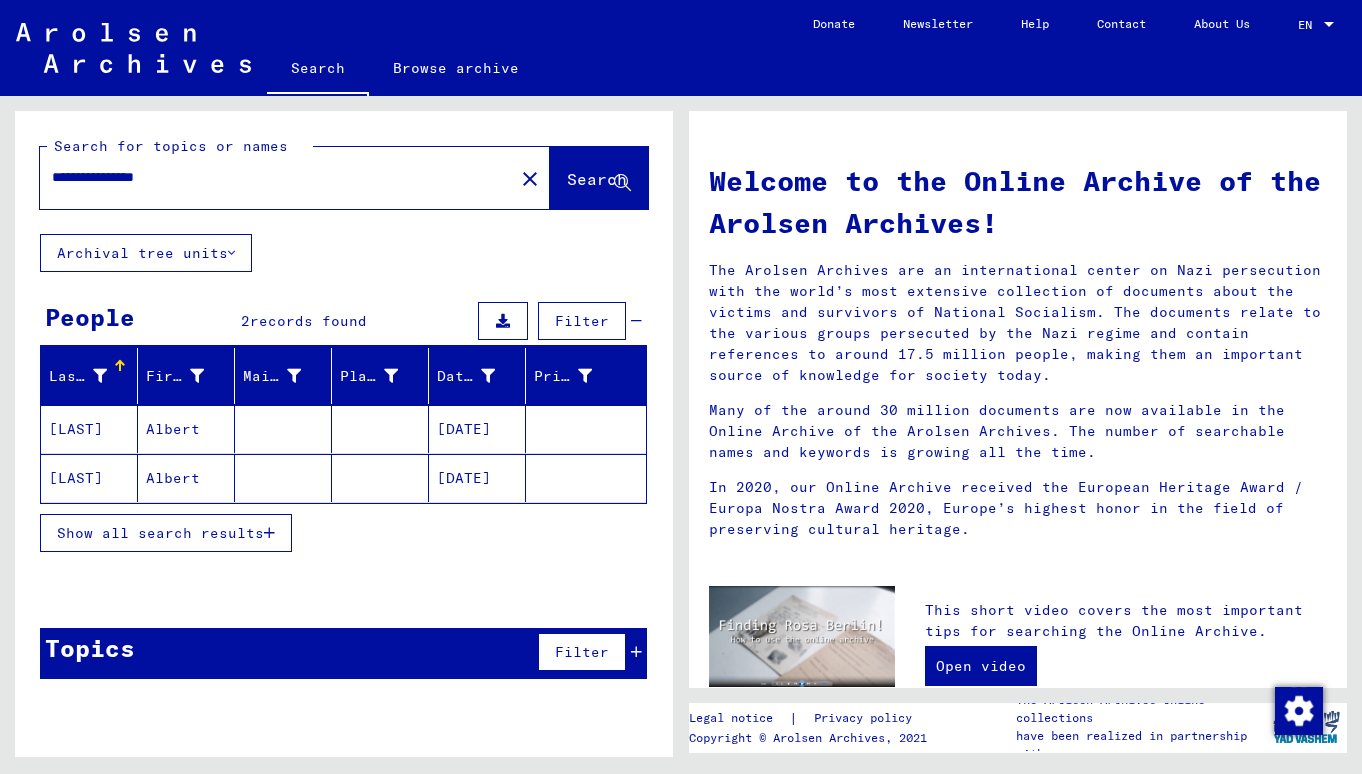 click at bounding box center [380, 478] 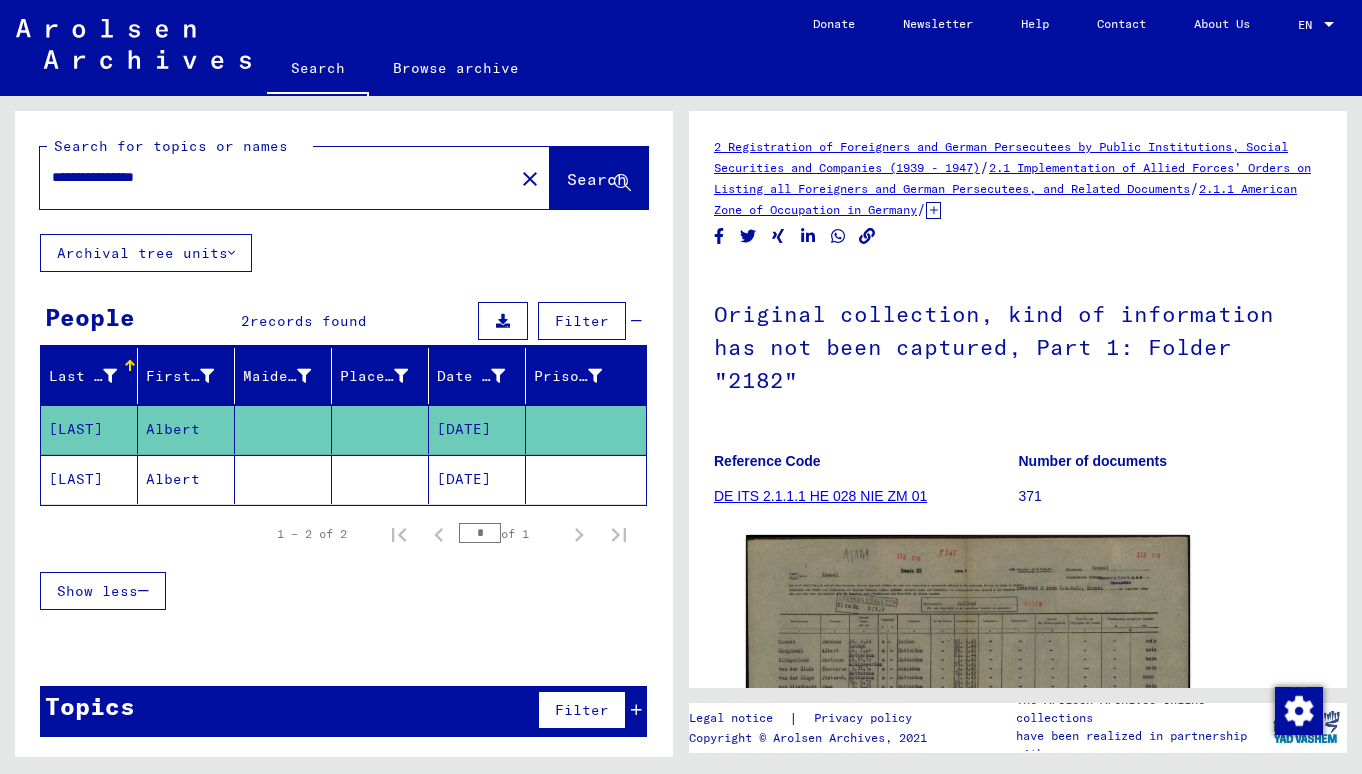 scroll, scrollTop: 0, scrollLeft: 0, axis: both 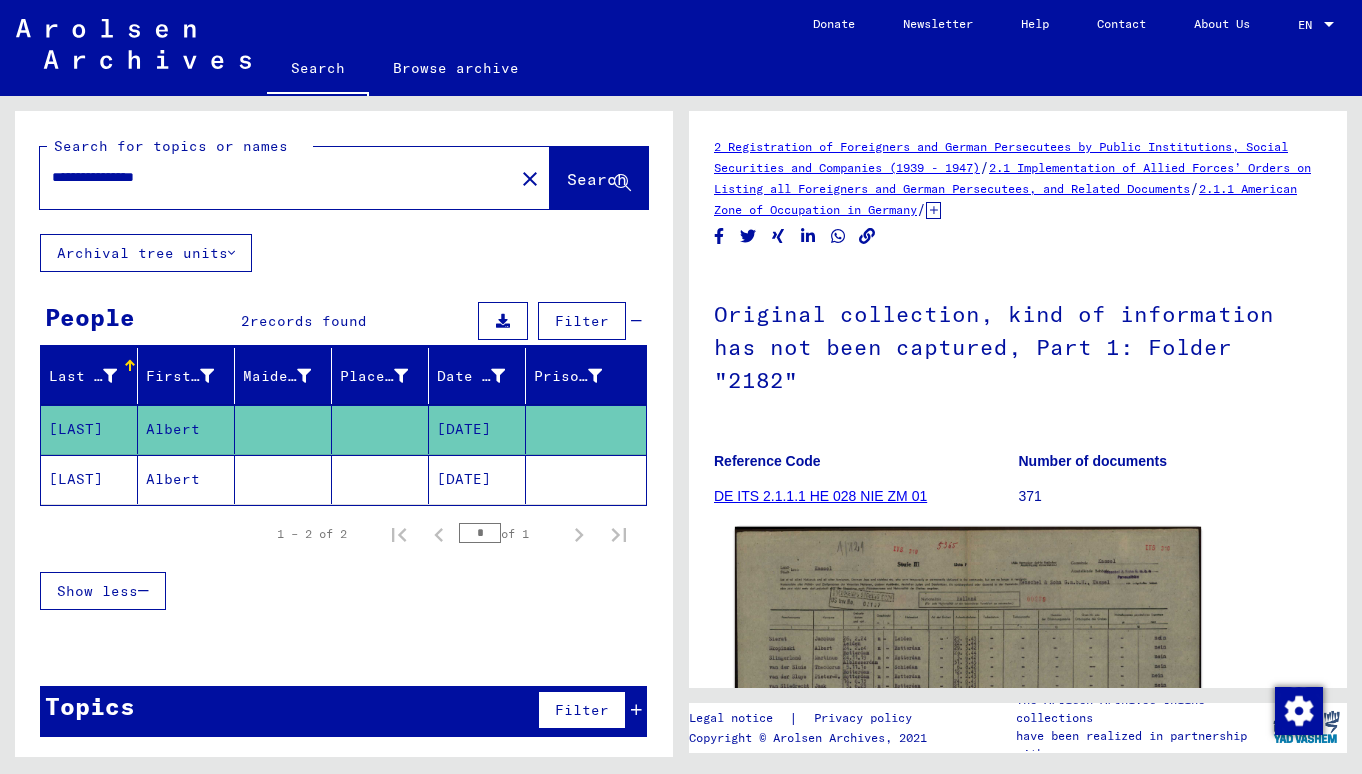 click 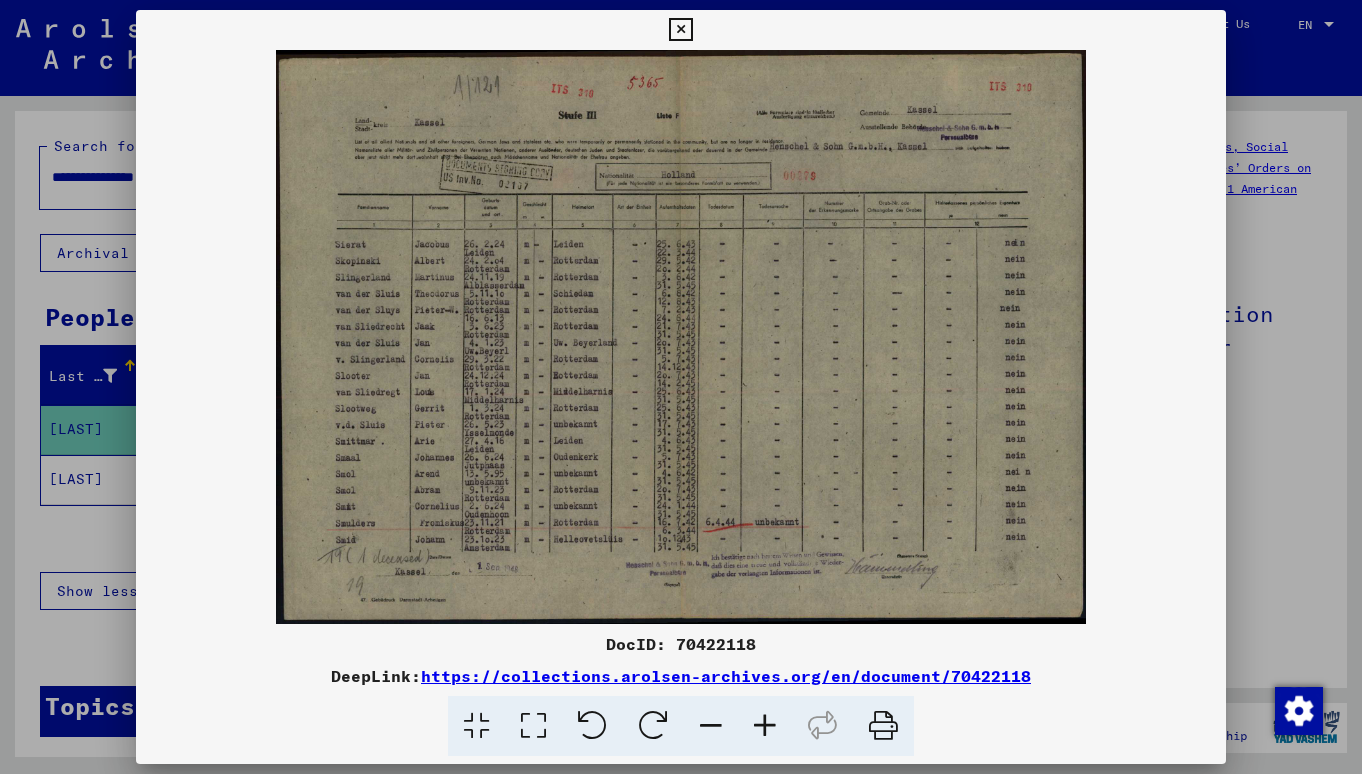 drag, startPoint x: 465, startPoint y: 257, endPoint x: 623, endPoint y: 258, distance: 158.00316 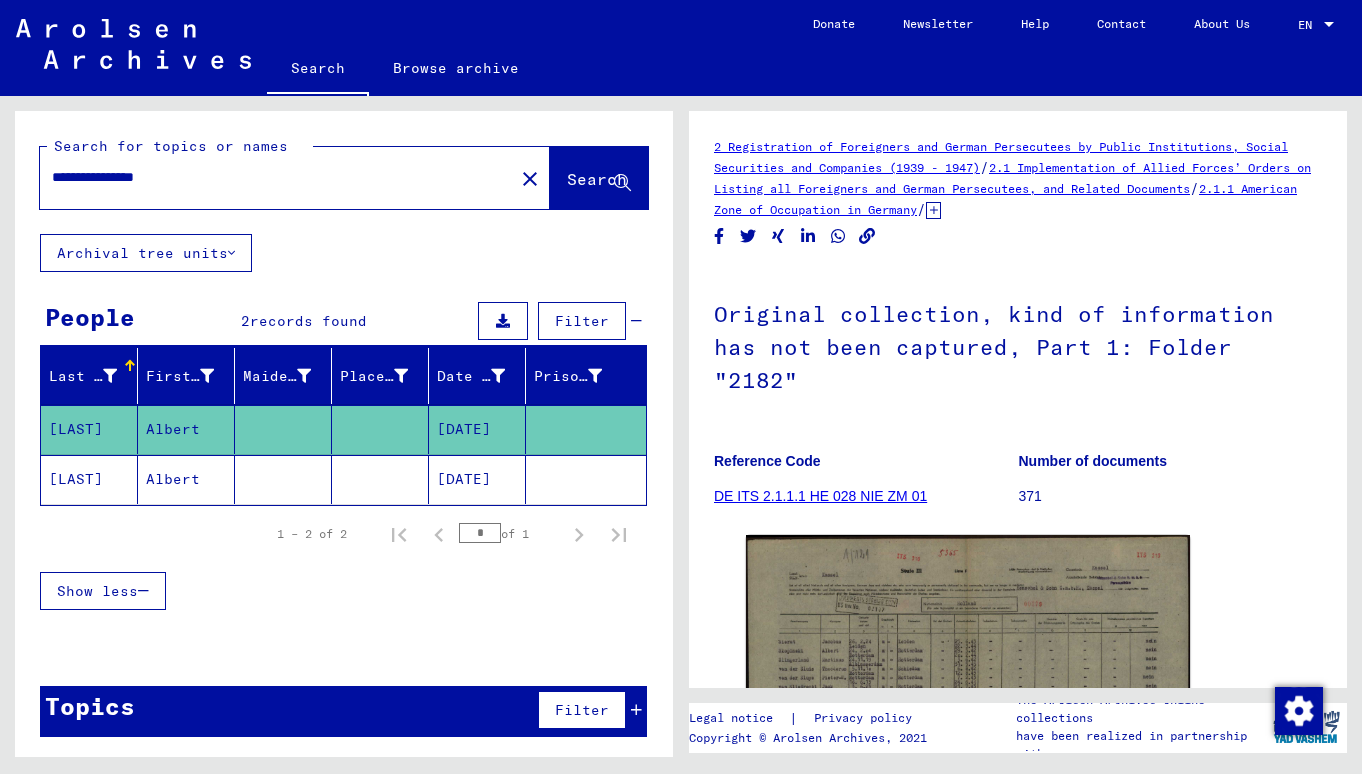 click on "Albert" 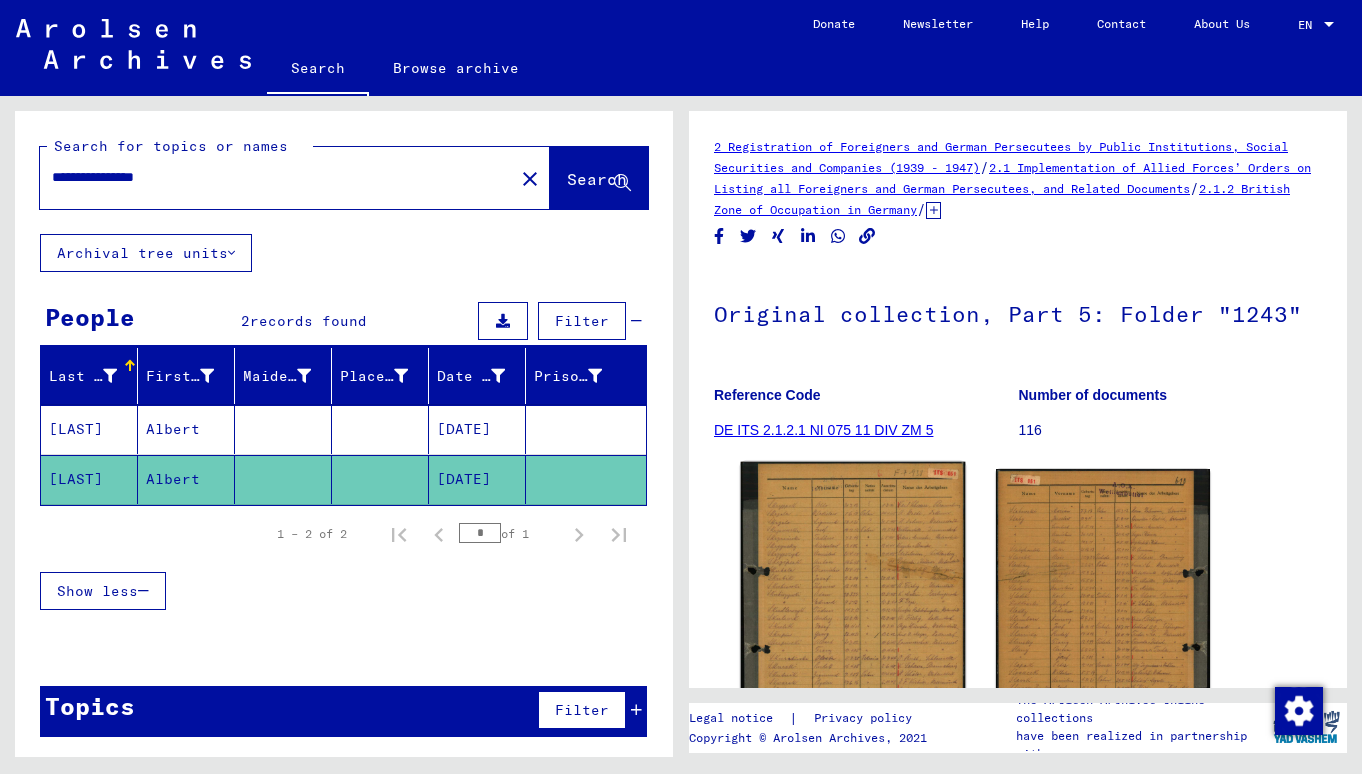 scroll, scrollTop: 0, scrollLeft: 0, axis: both 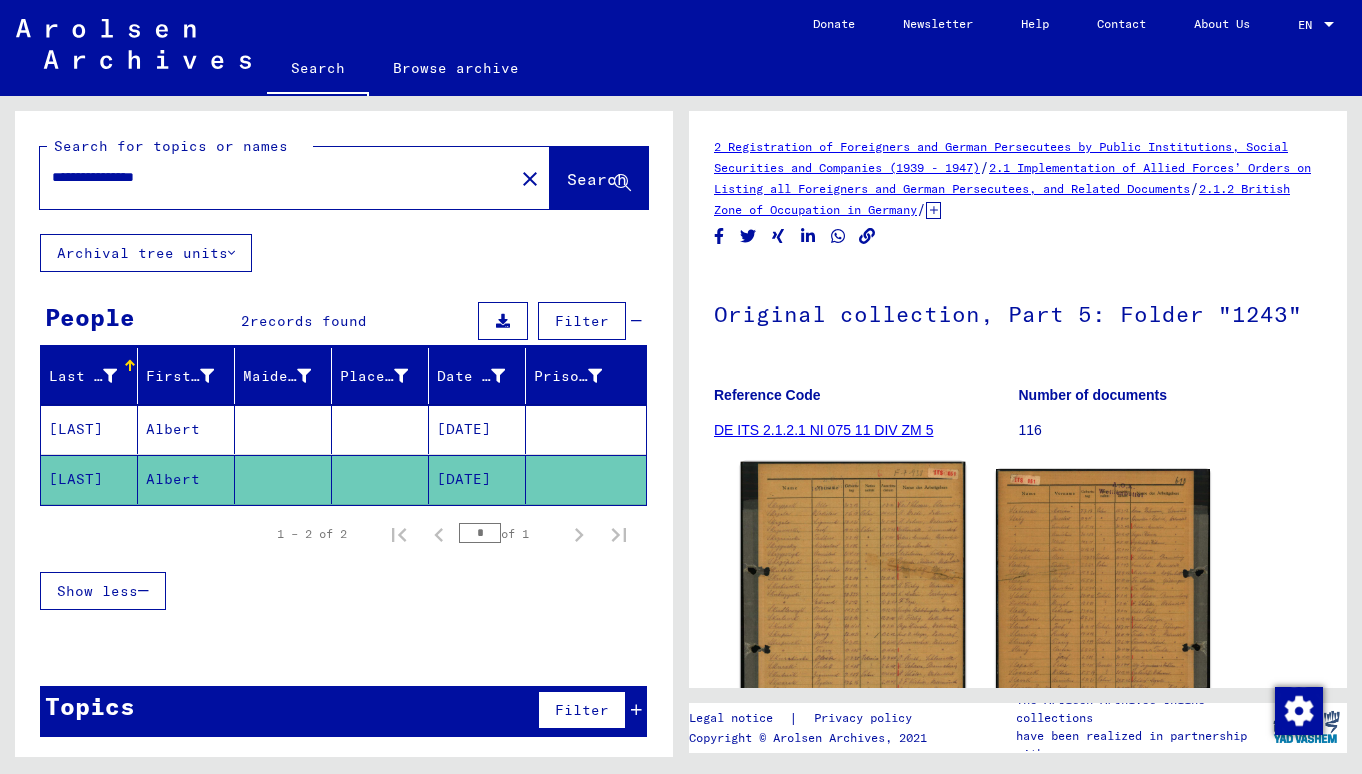 click 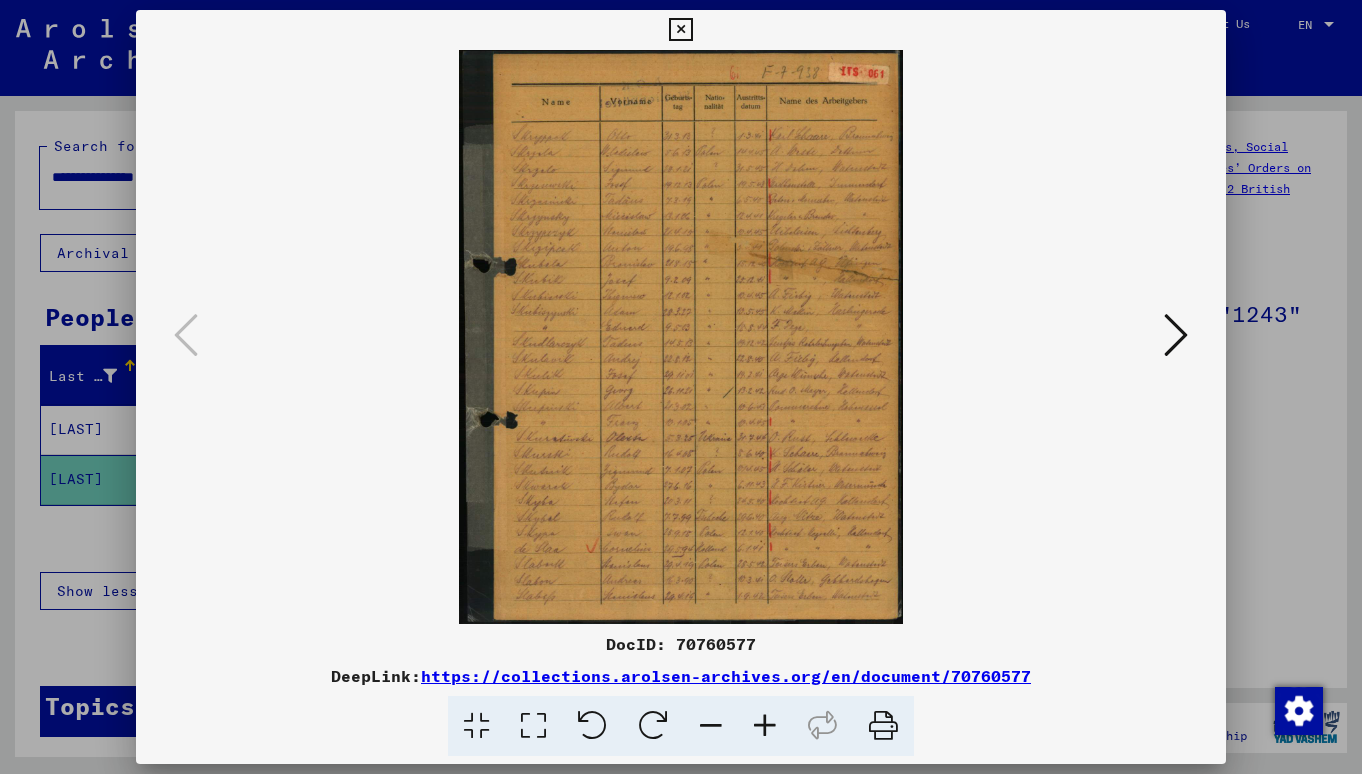 click at bounding box center [681, 387] 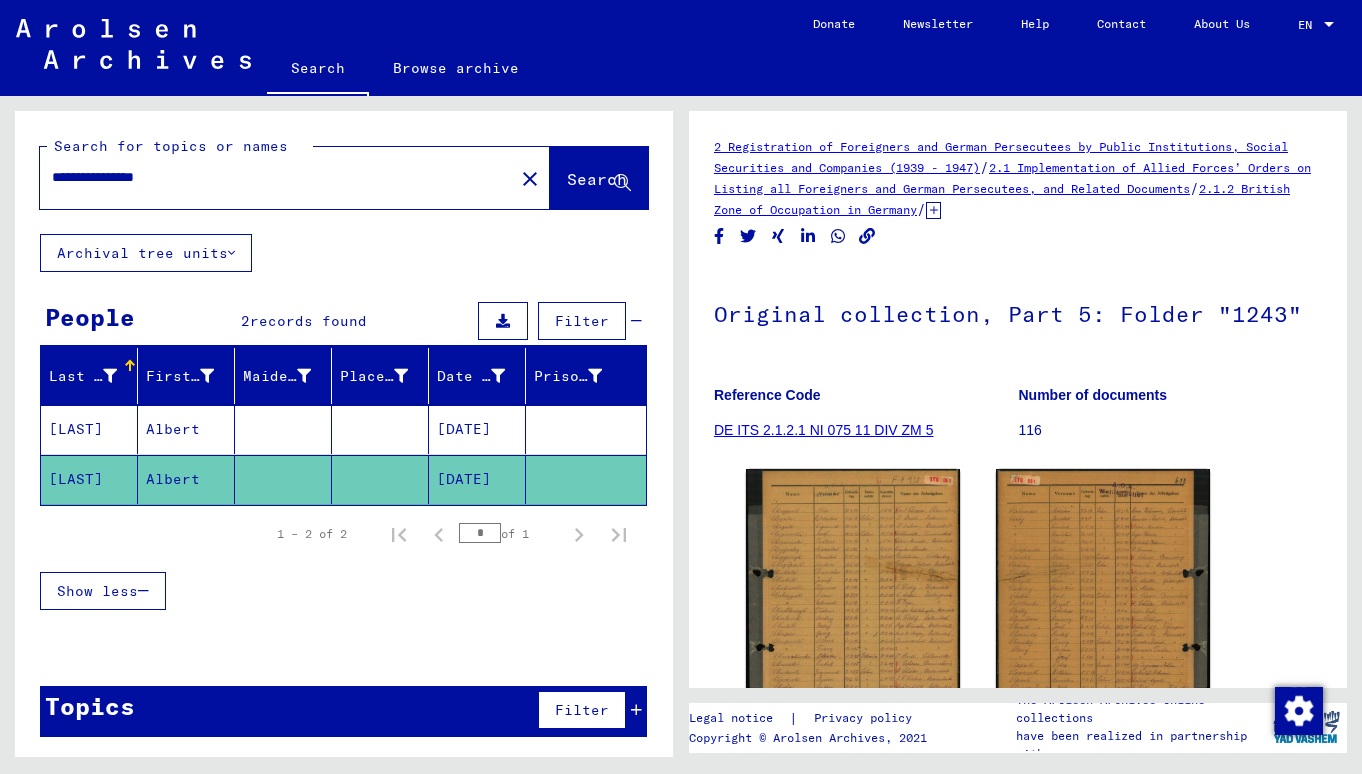 scroll, scrollTop: 0, scrollLeft: 0, axis: both 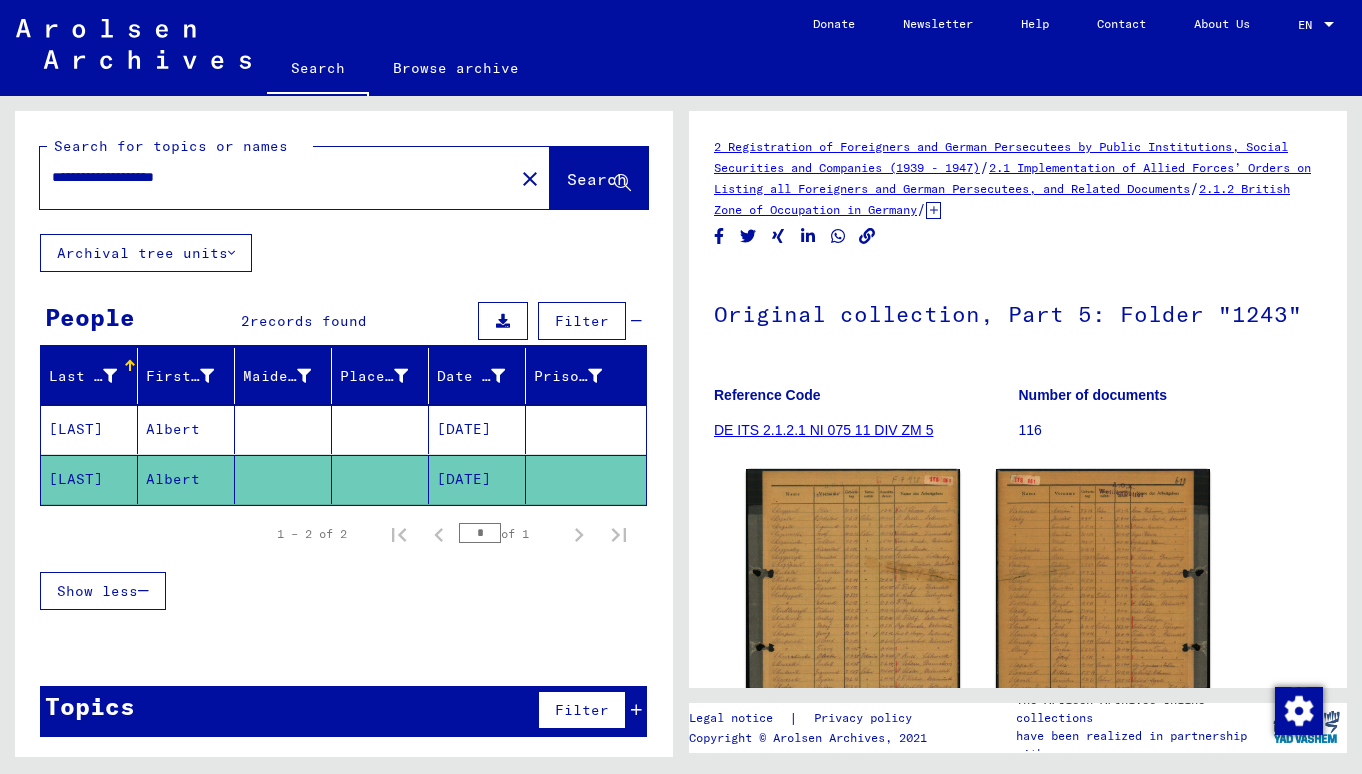 type on "**********" 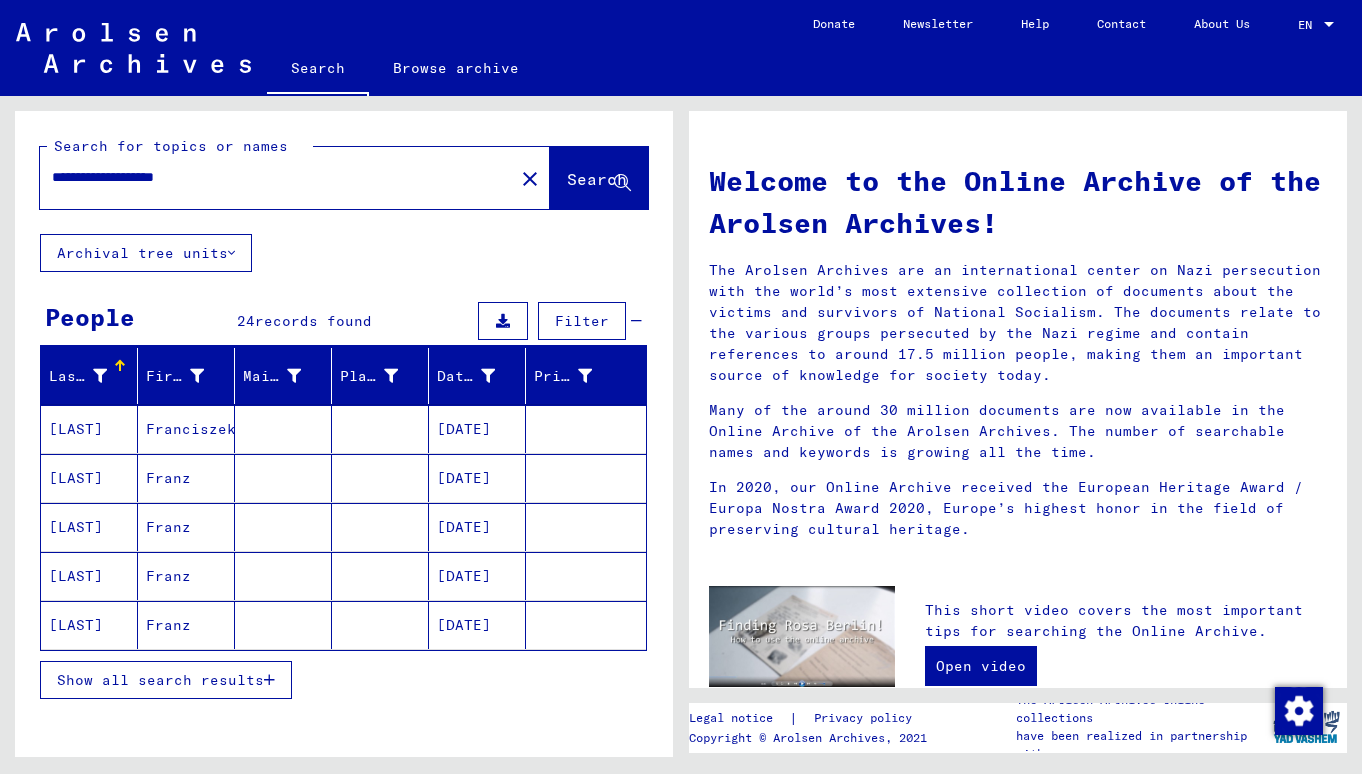 click on "Show all search results" at bounding box center [160, 680] 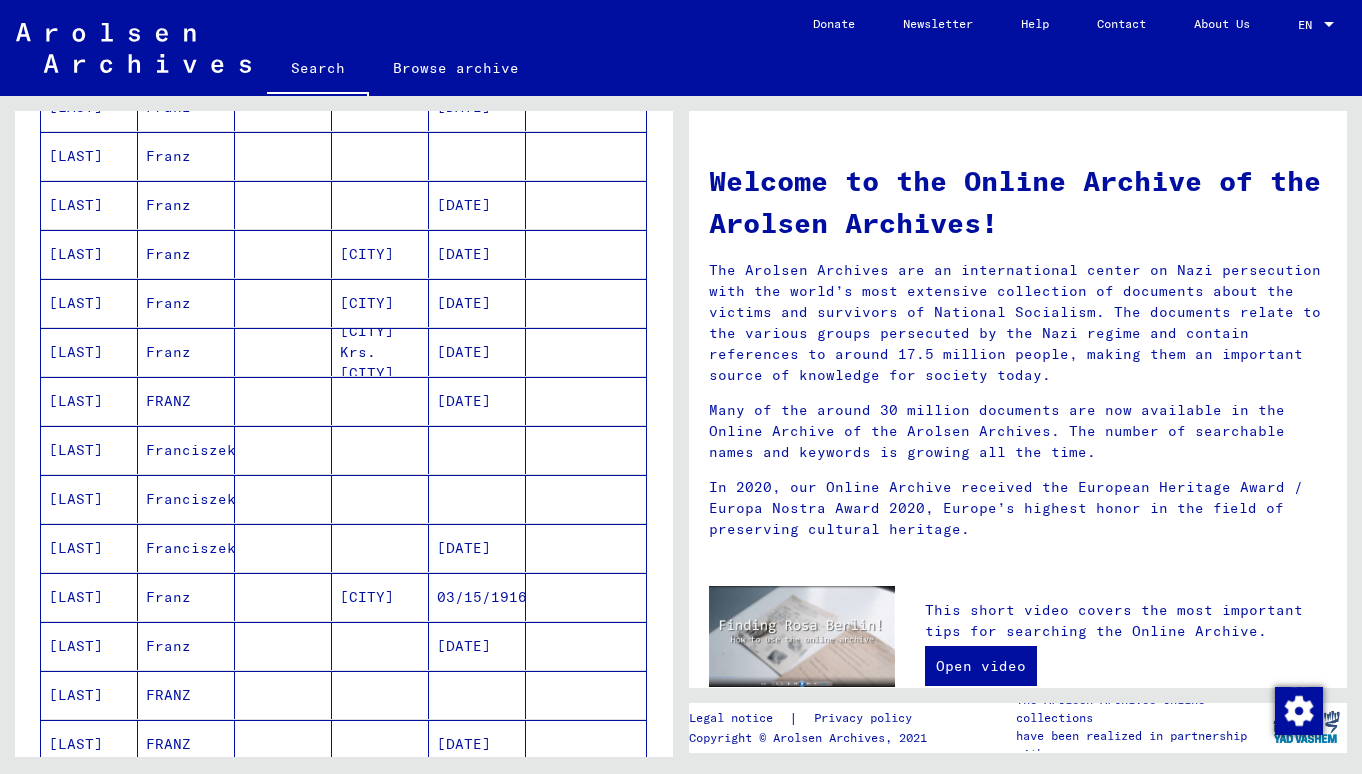 scroll, scrollTop: 723, scrollLeft: 0, axis: vertical 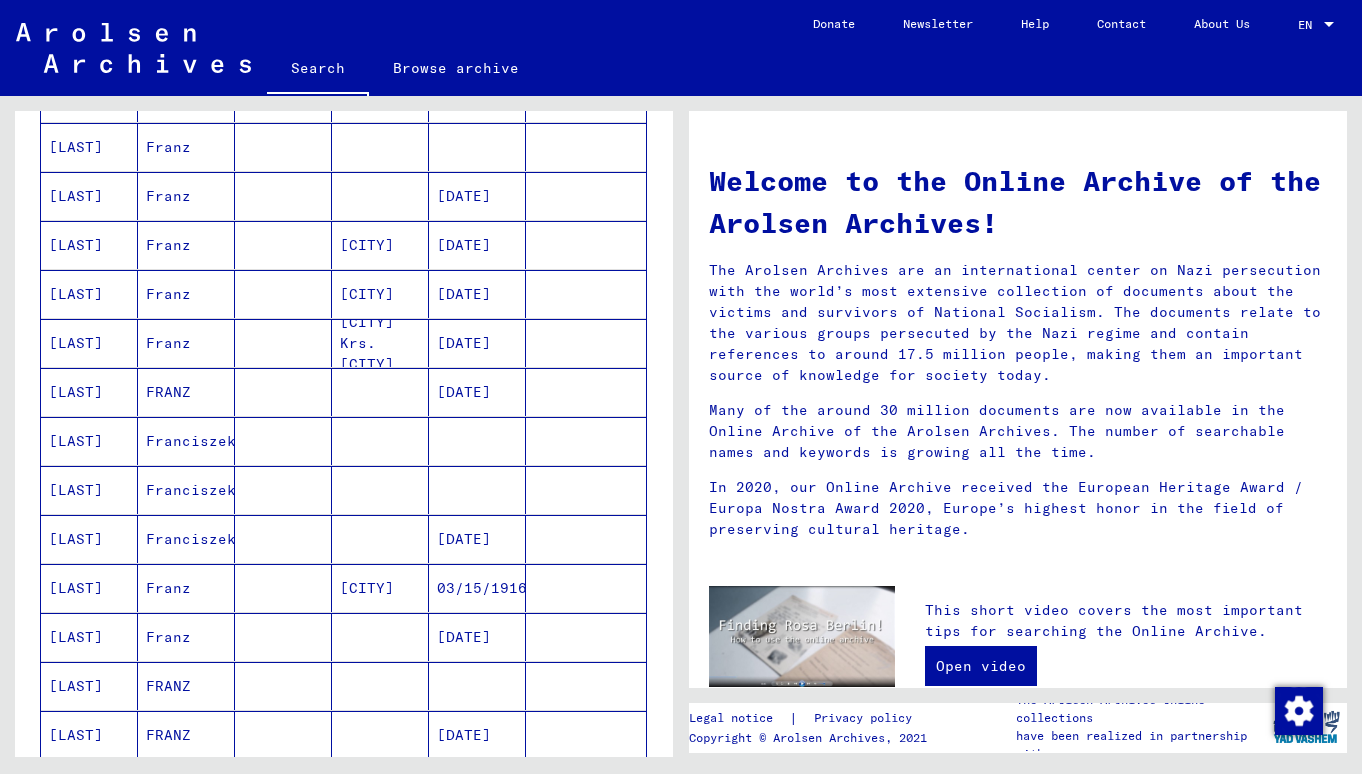 click at bounding box center [283, 588] 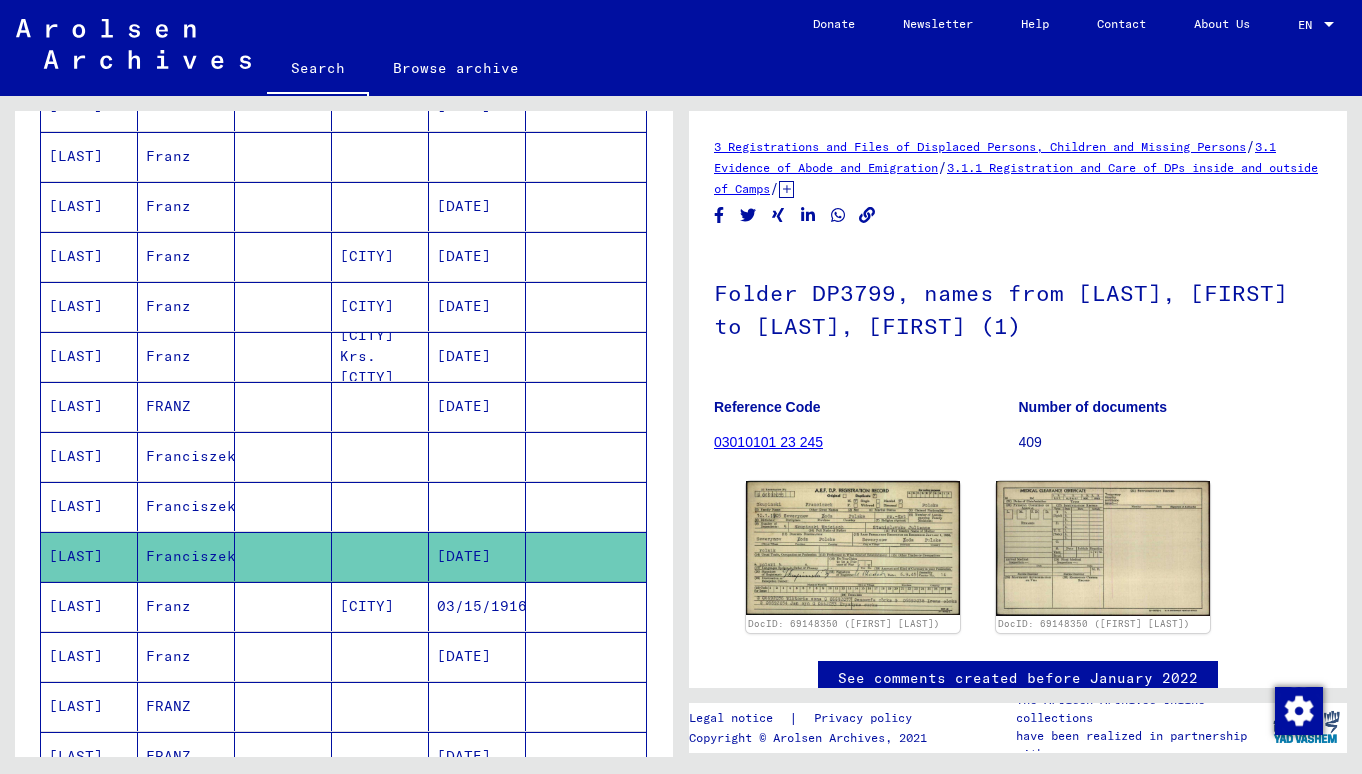 scroll, scrollTop: 0, scrollLeft: 0, axis: both 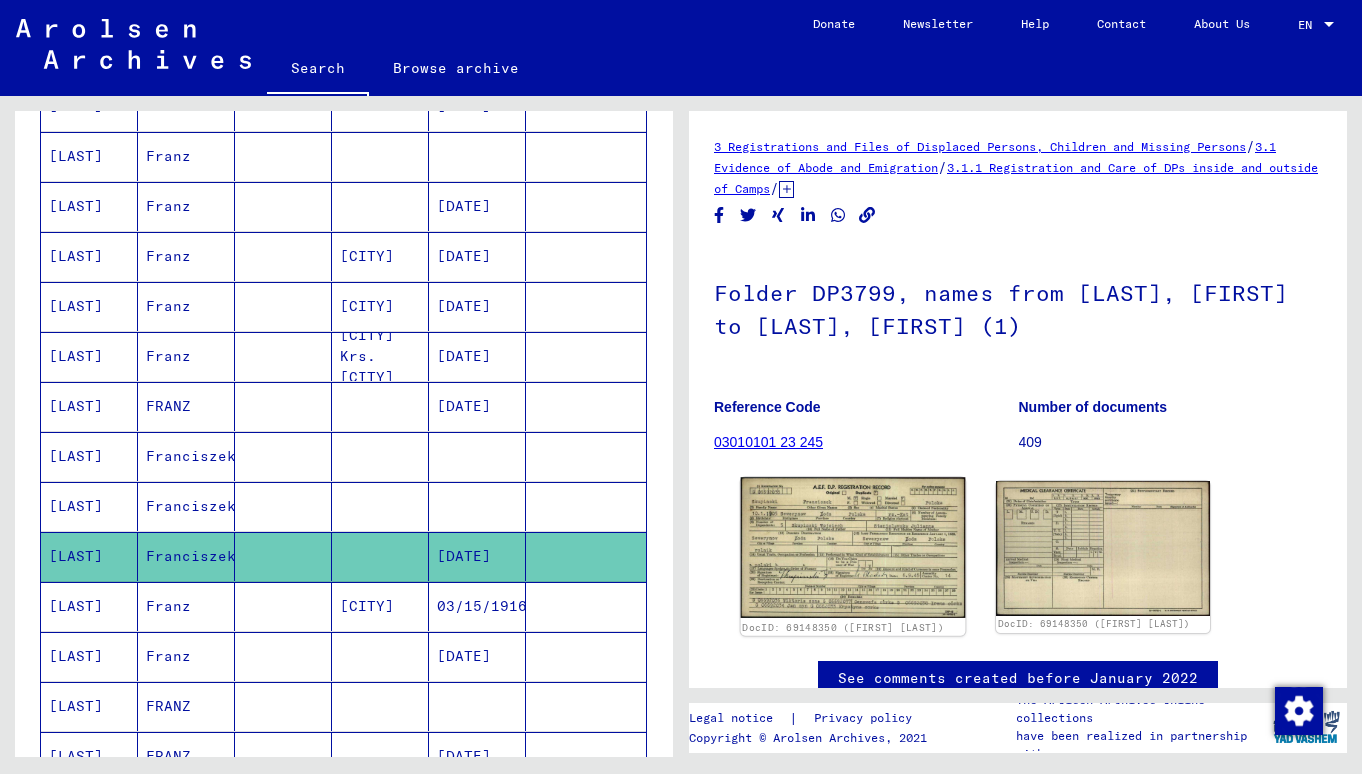 click 